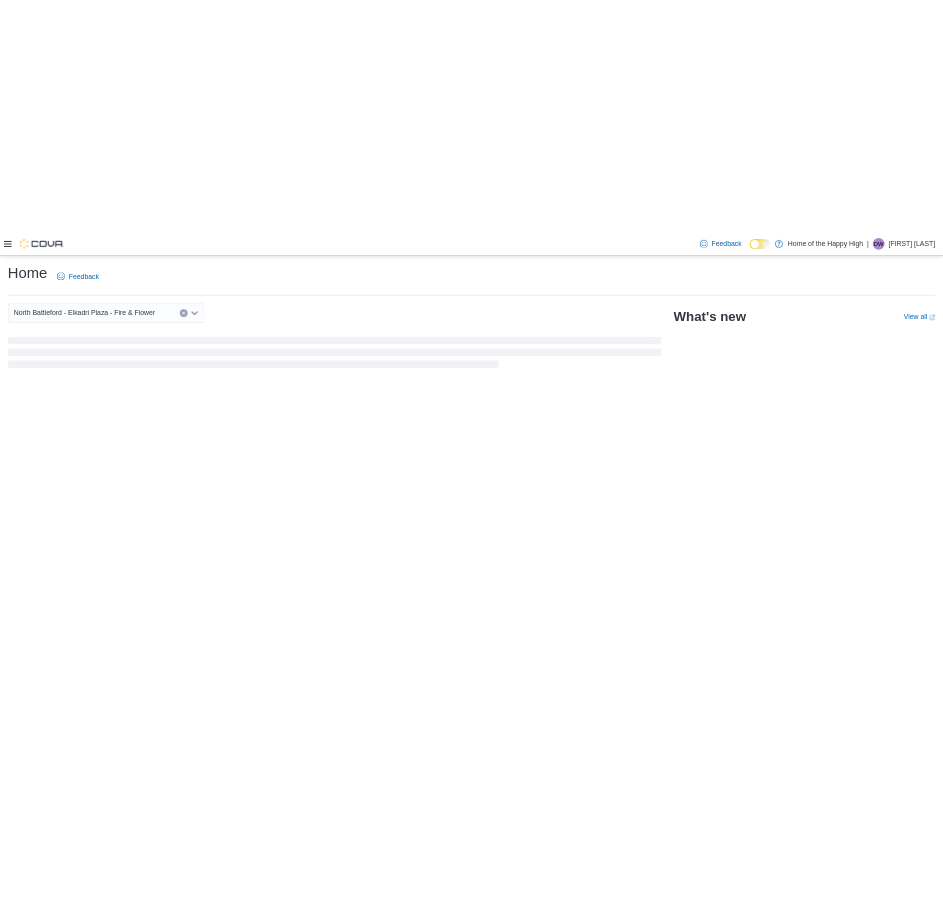 scroll, scrollTop: 0, scrollLeft: 0, axis: both 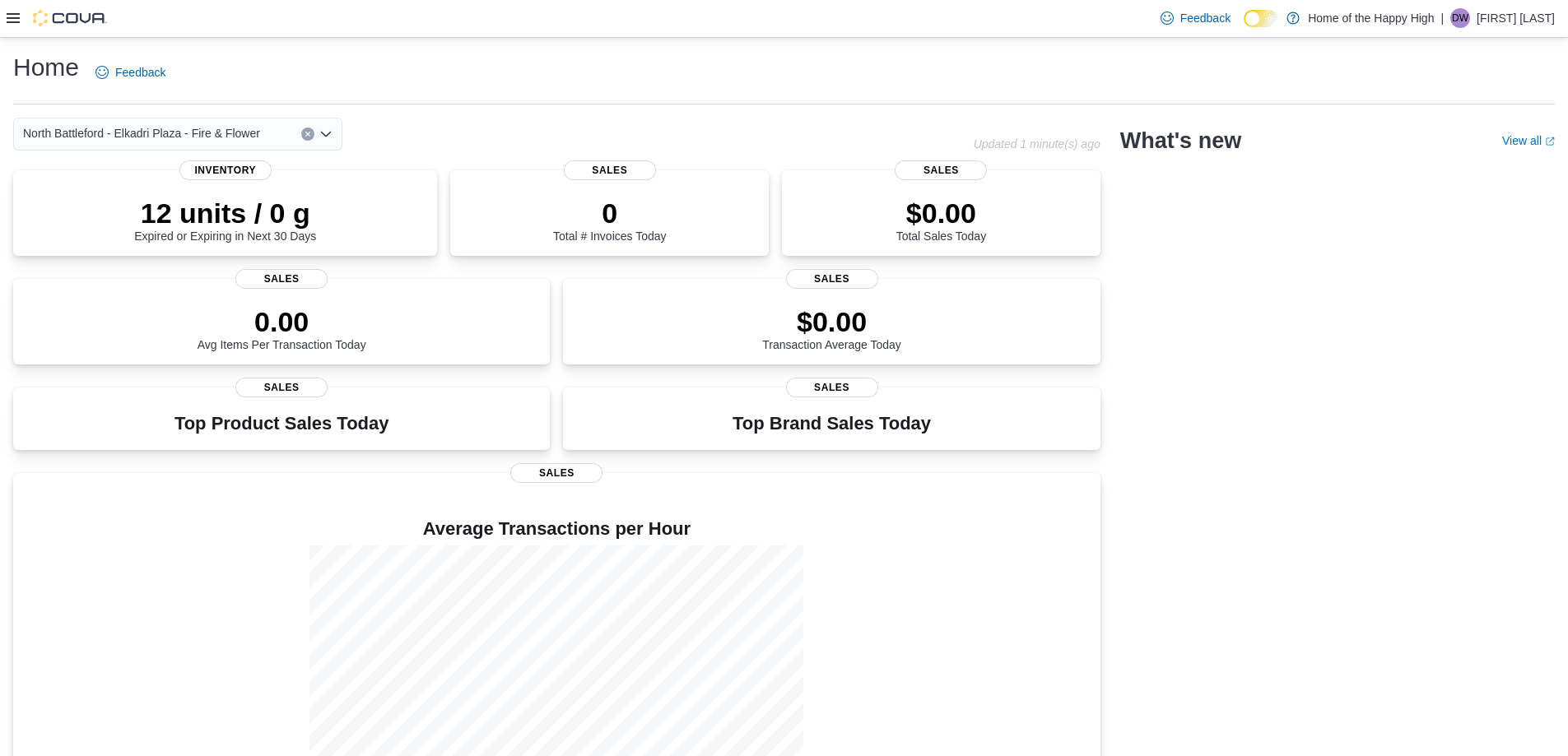 click 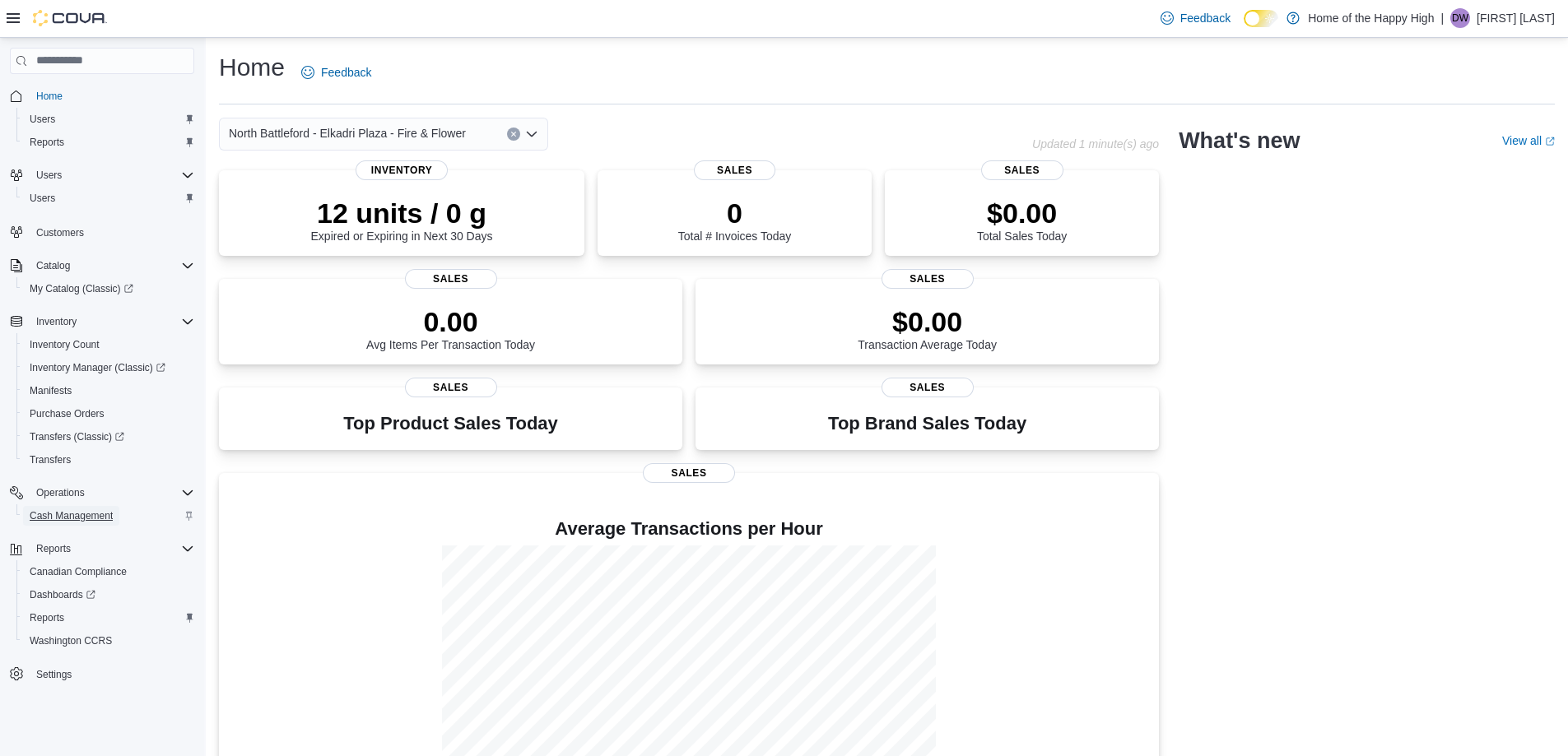 click on "Cash Management" at bounding box center (71, 516) 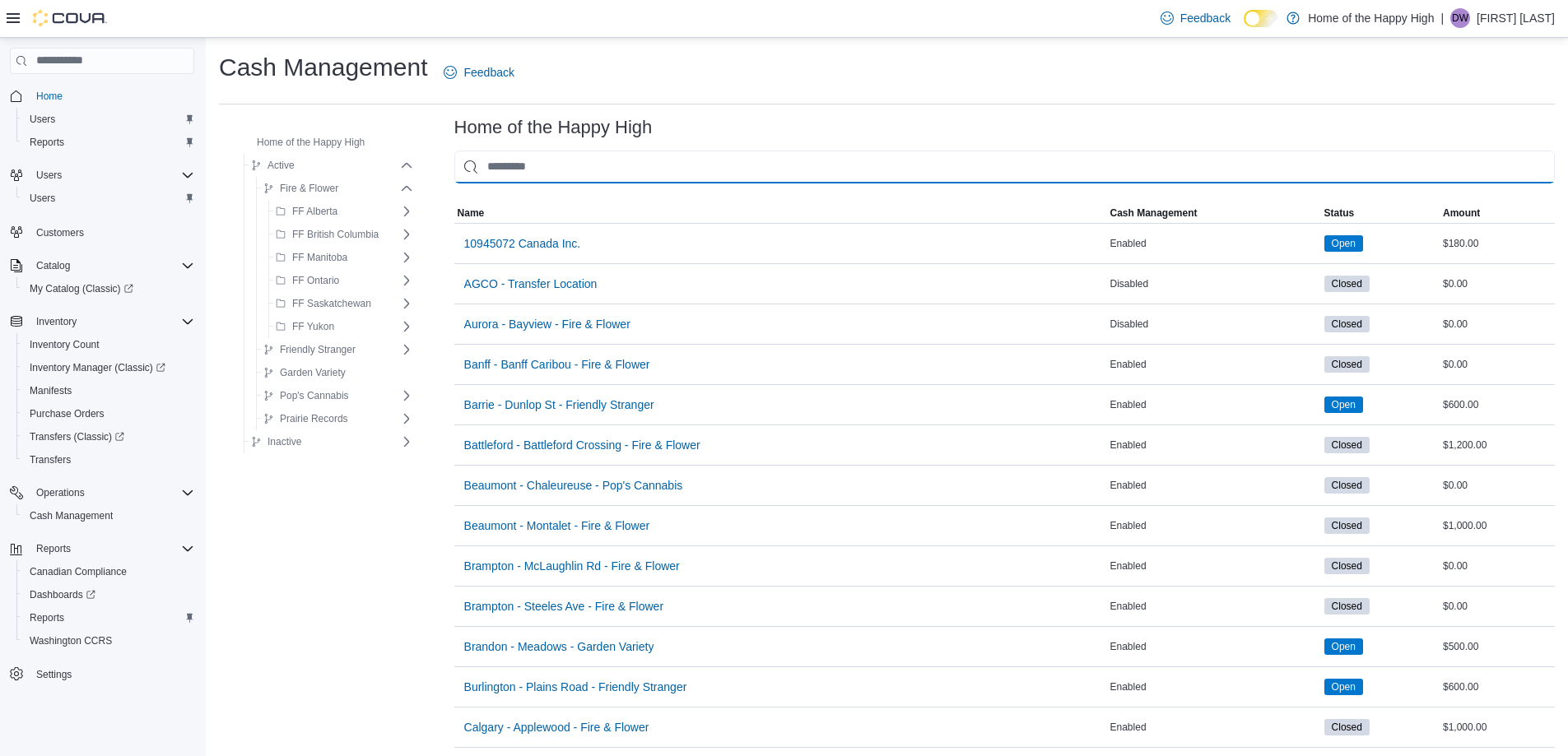 click at bounding box center [1004, 167] 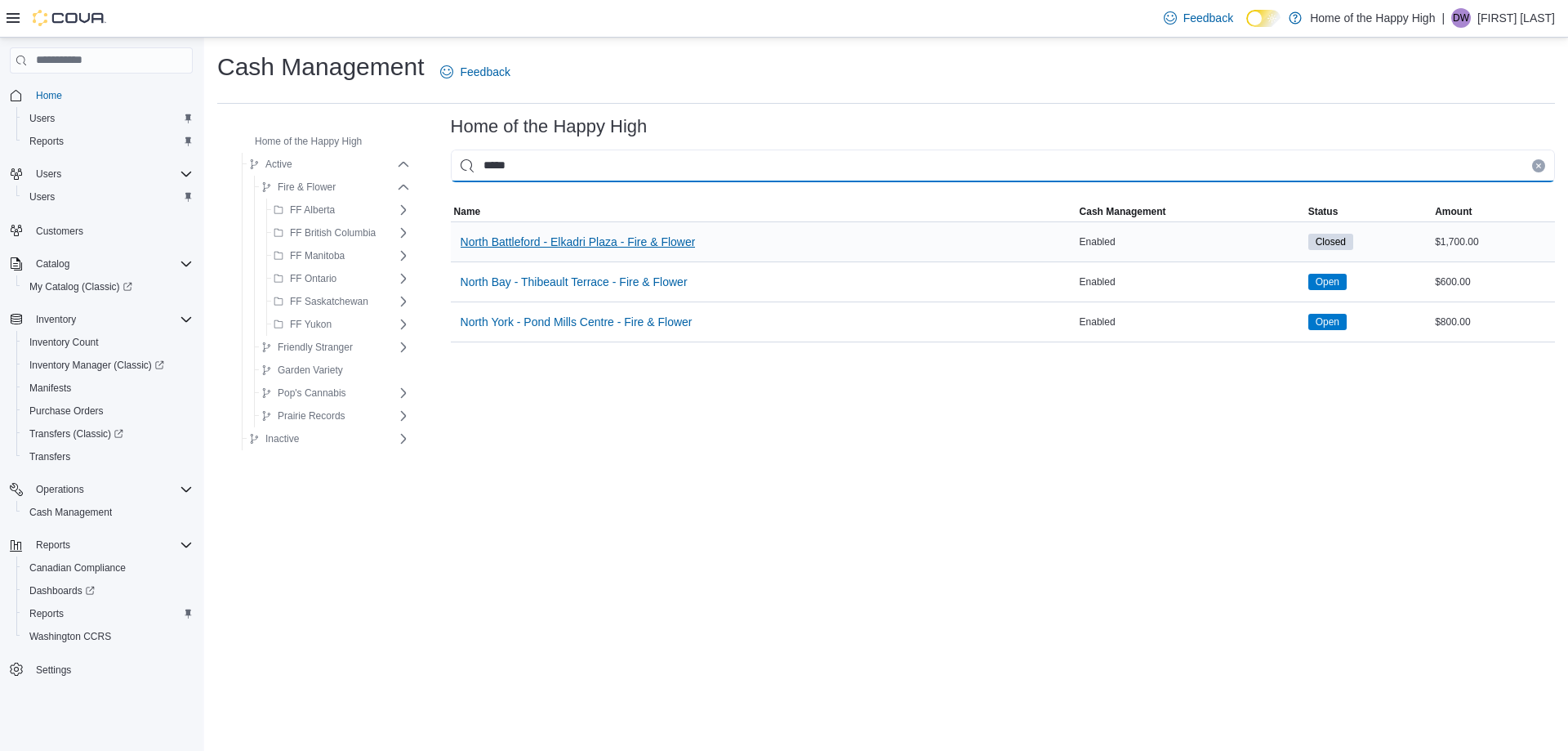 type on "*****" 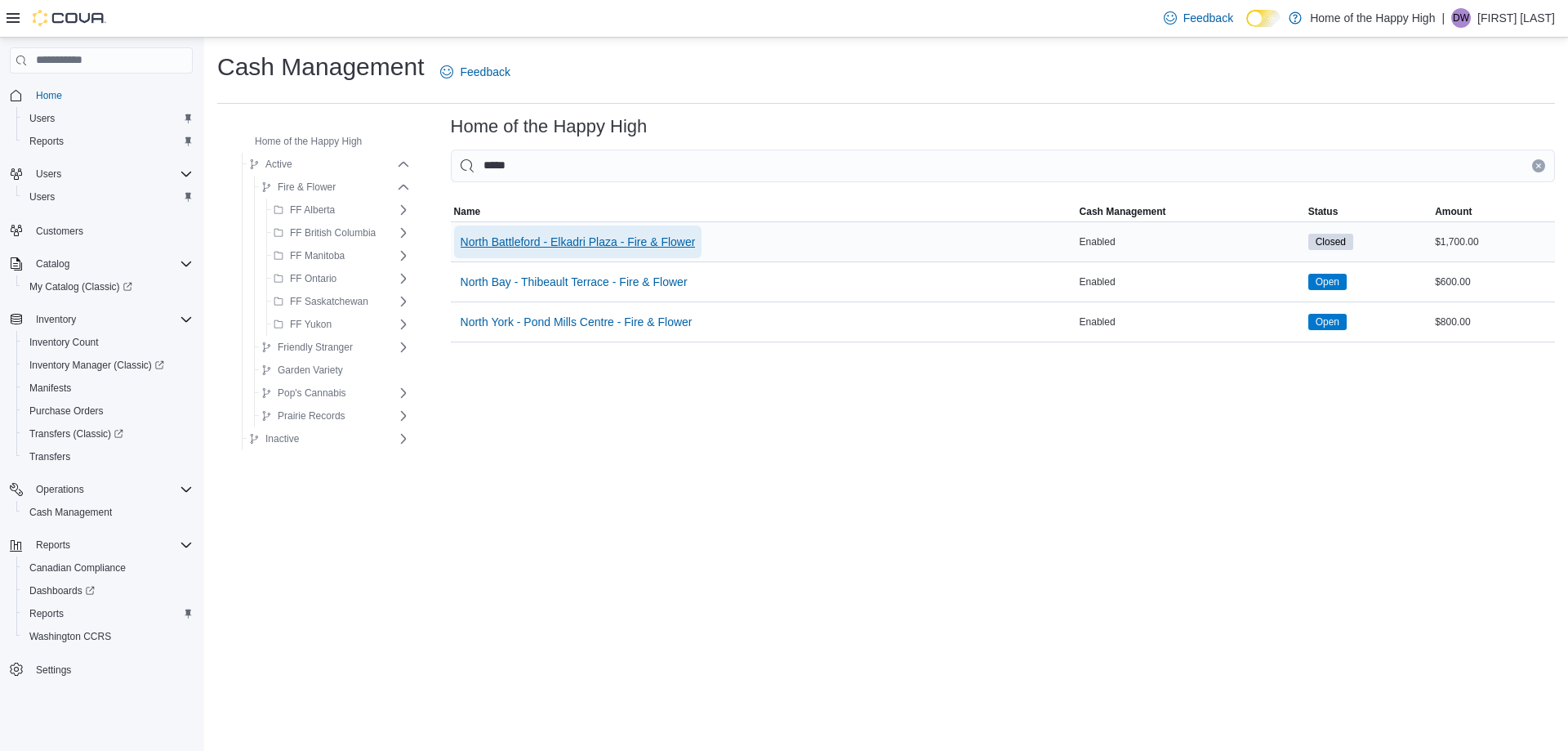 click on "North Battleford - Elkadri Plaza - Fire & Flower" at bounding box center (578, 242) 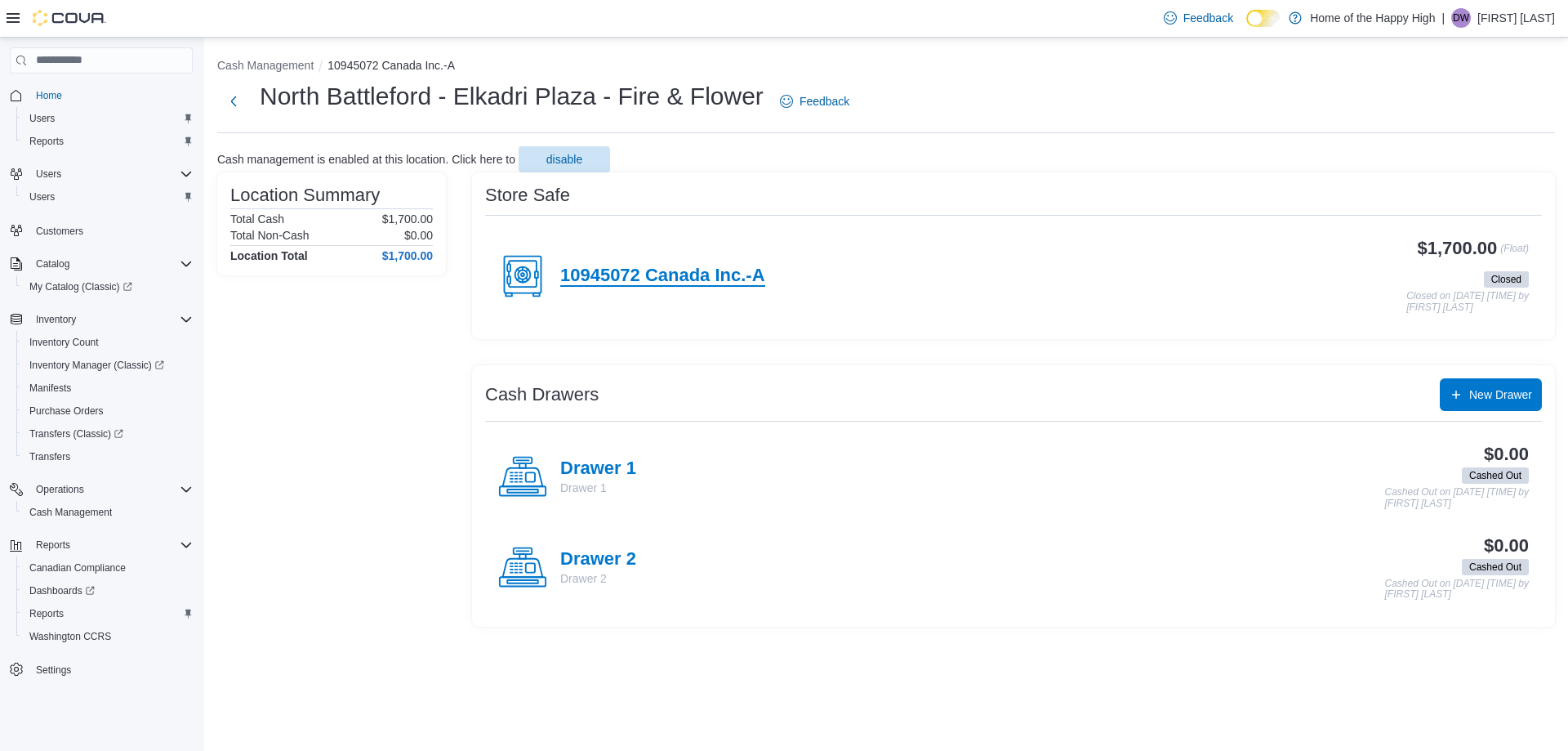 click on "10945072 Canada Inc.-A" at bounding box center (662, 276) 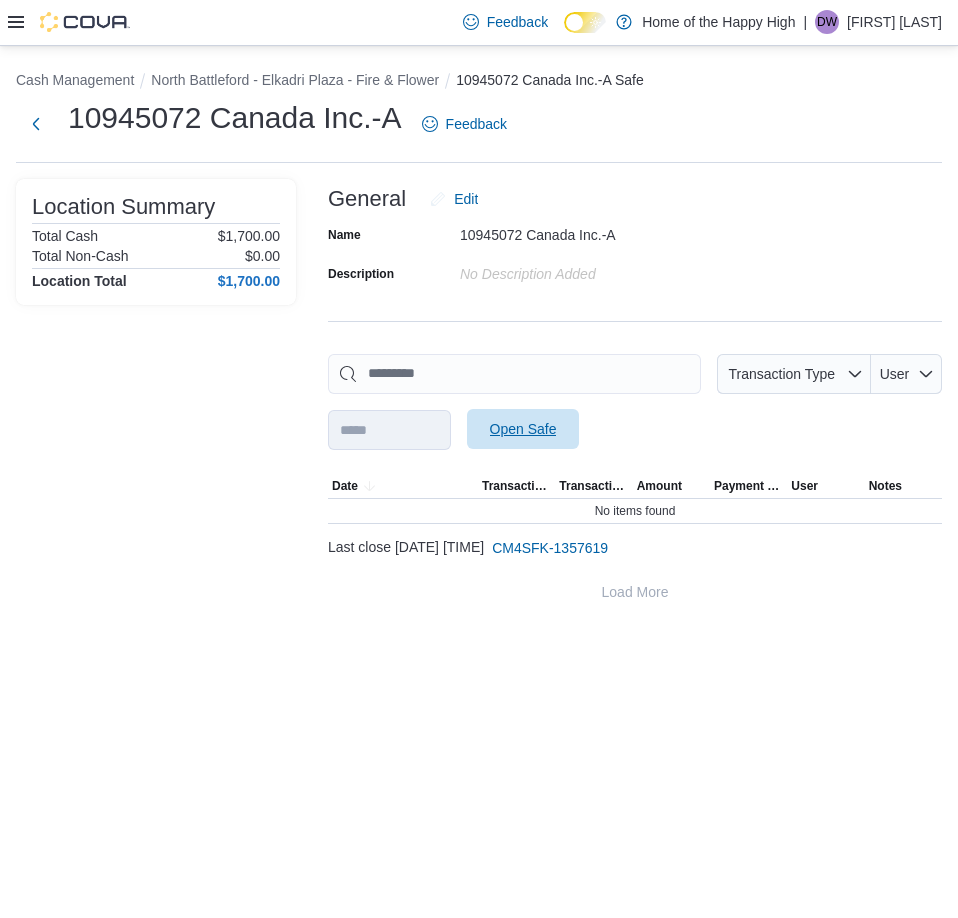 click on "Open Safe" at bounding box center [523, 429] 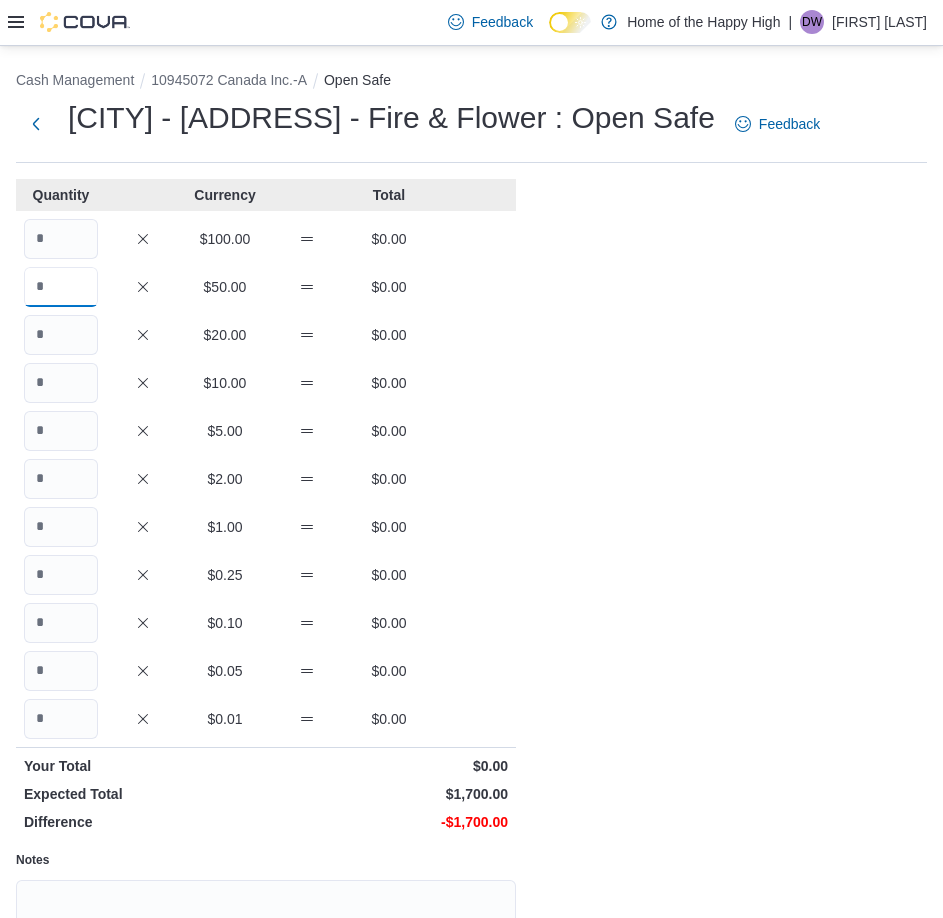 click at bounding box center (61, 287) 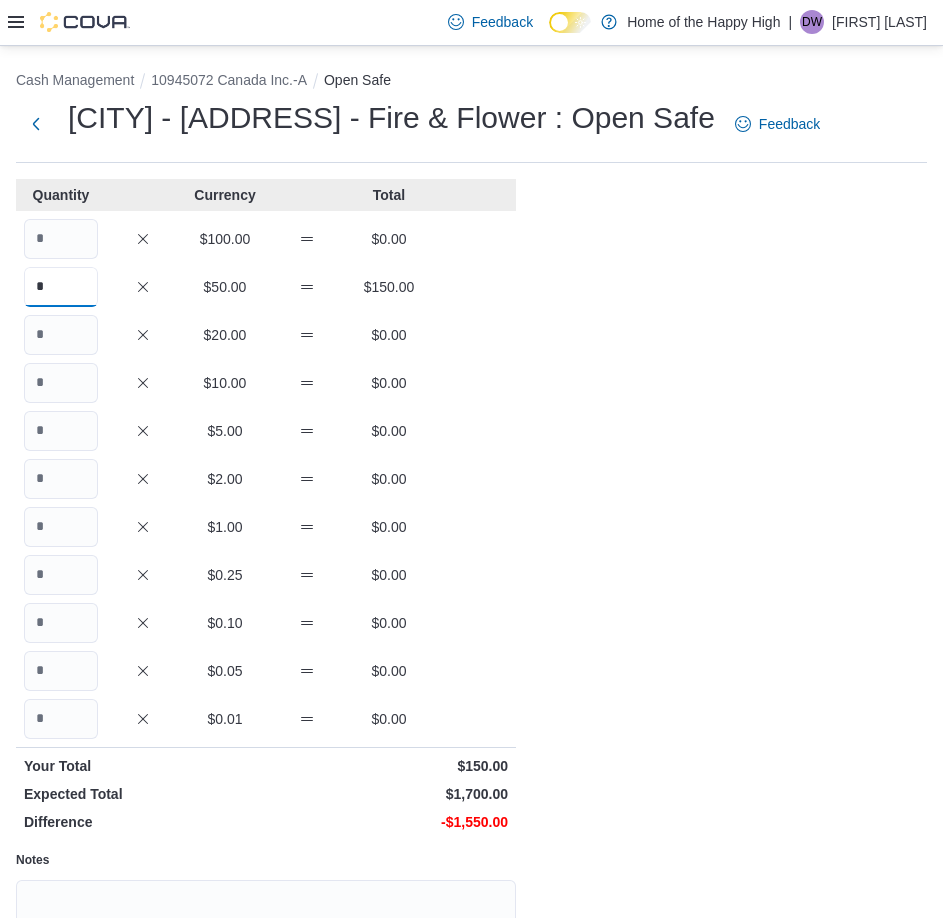 type on "*" 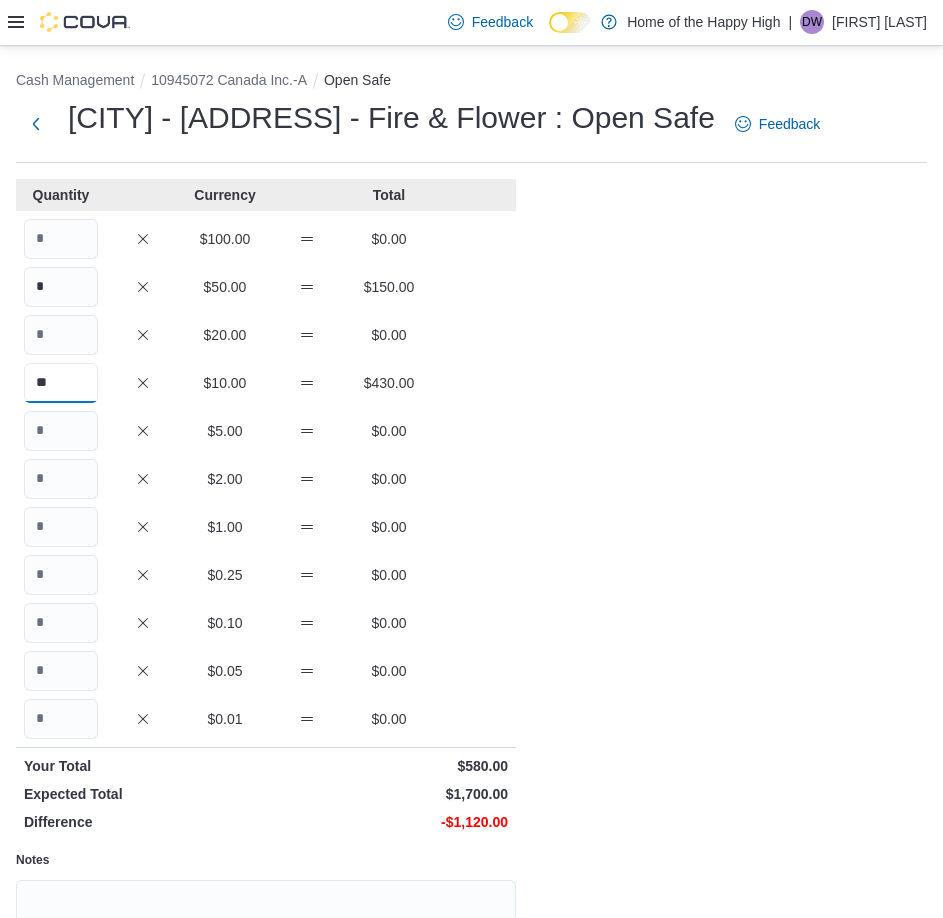 type on "**" 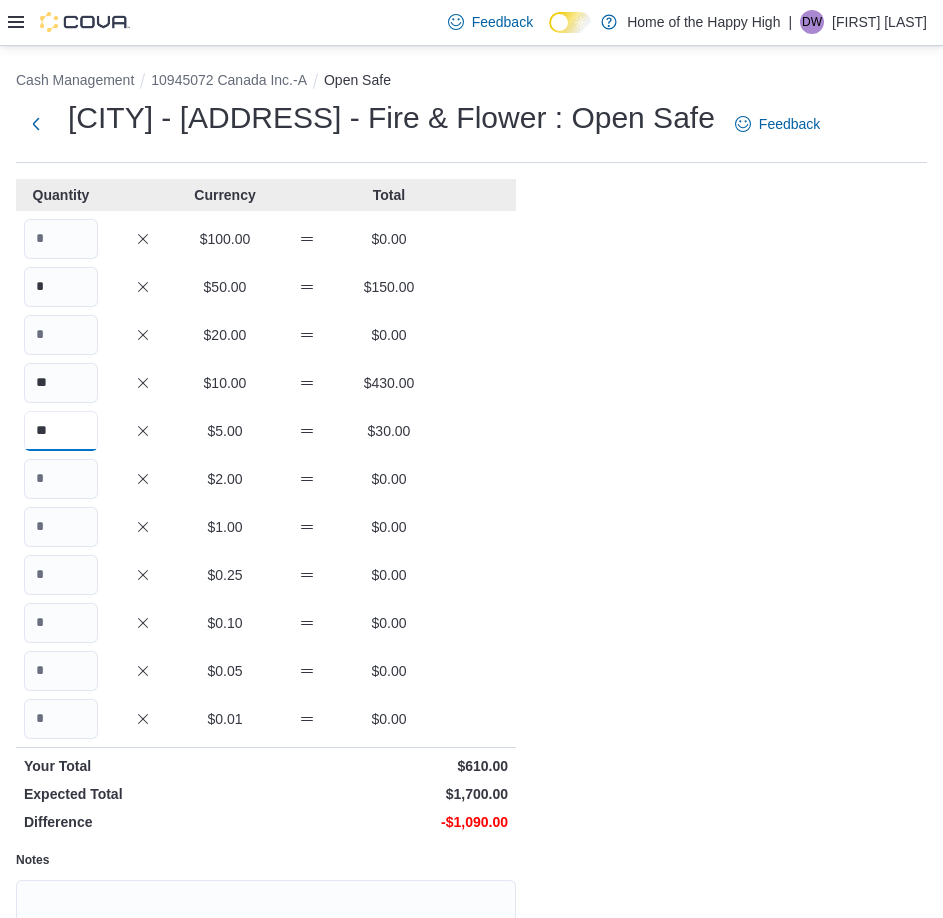 type on "**" 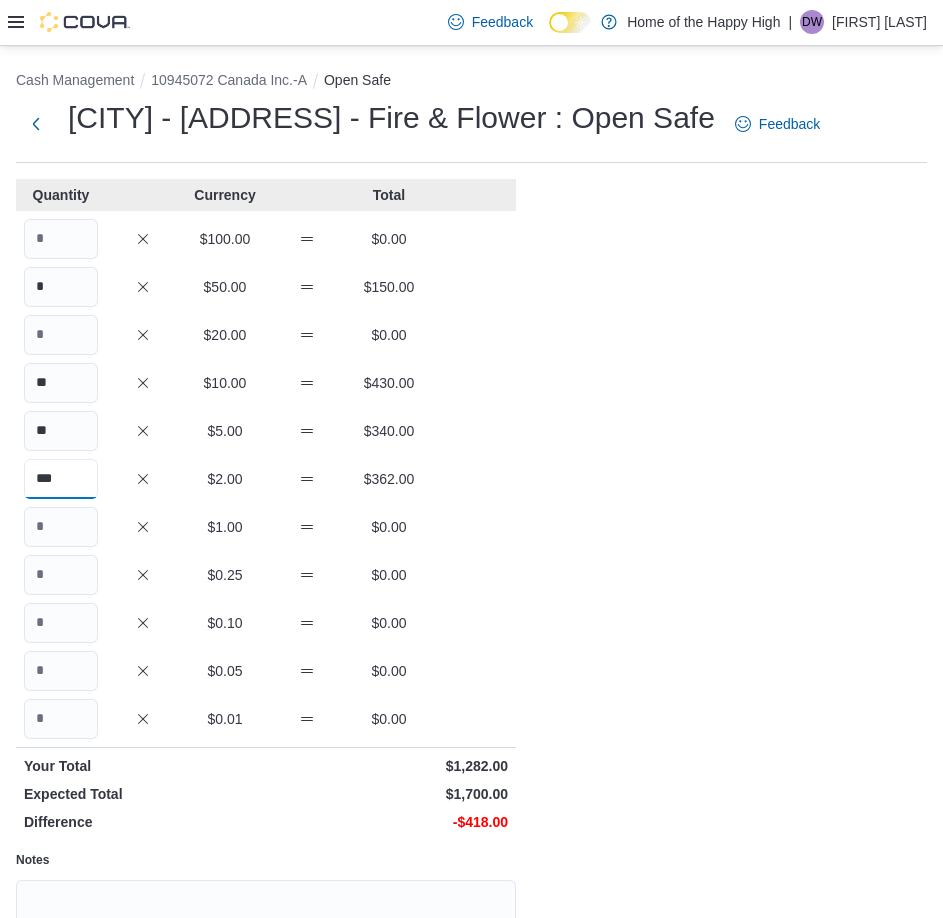 type on "***" 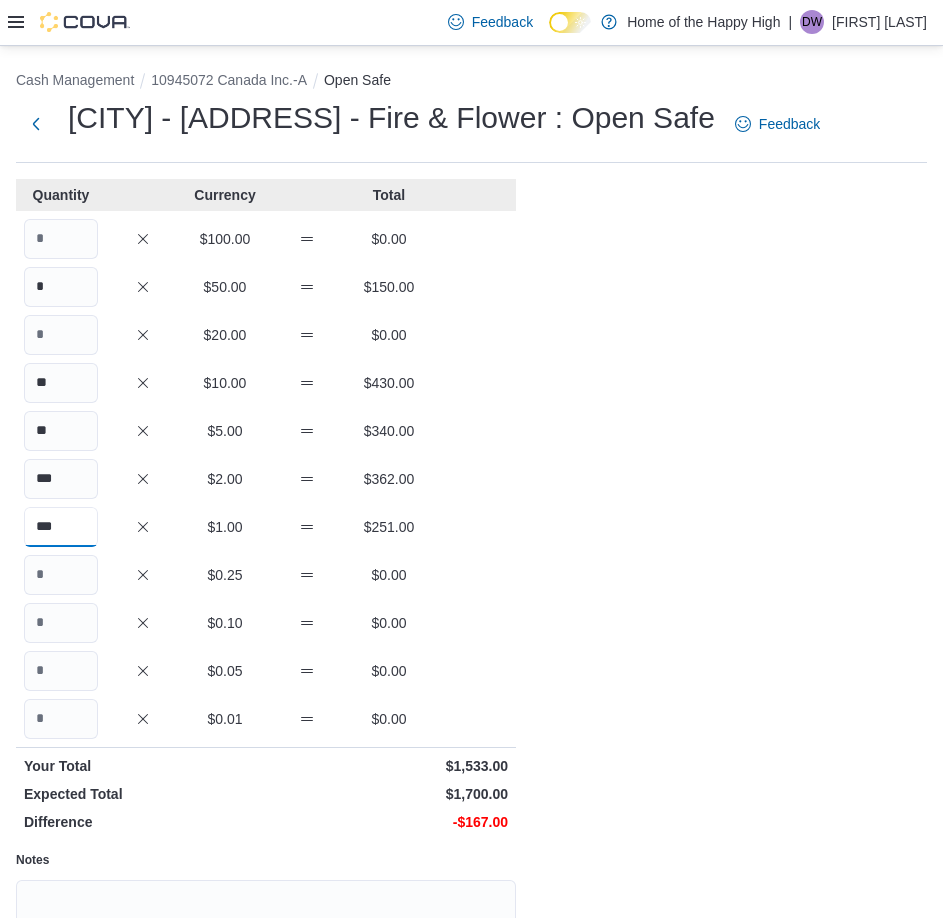 type on "***" 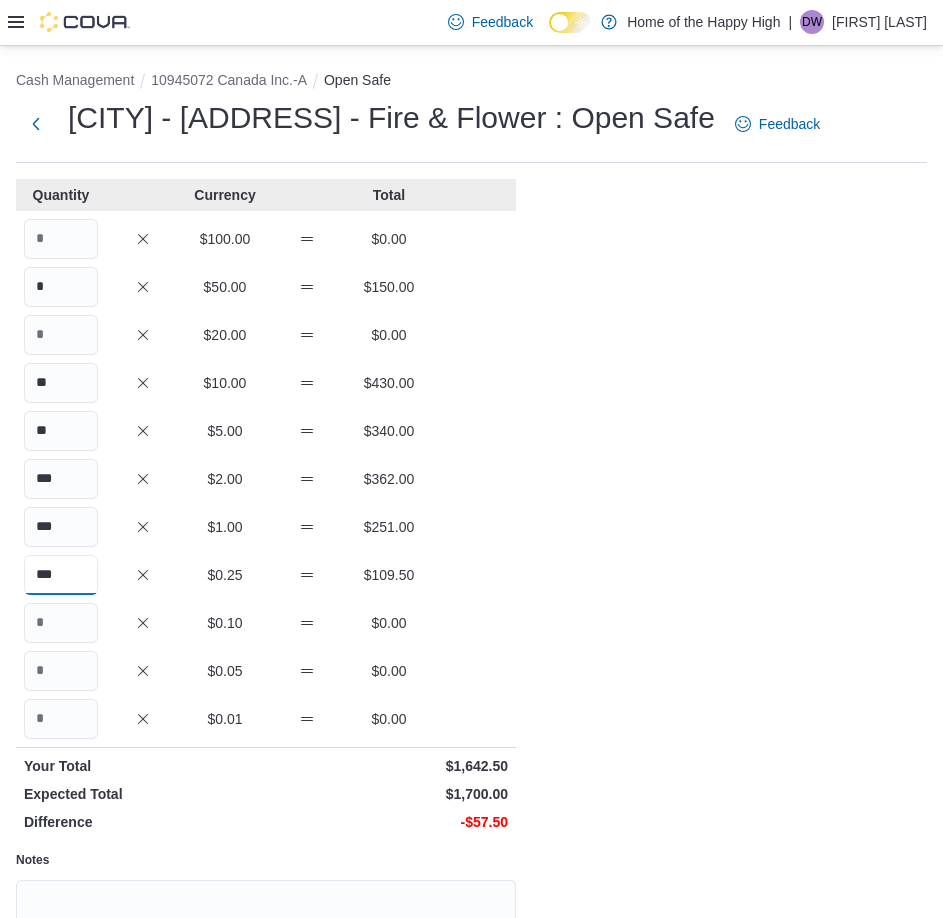 type on "***" 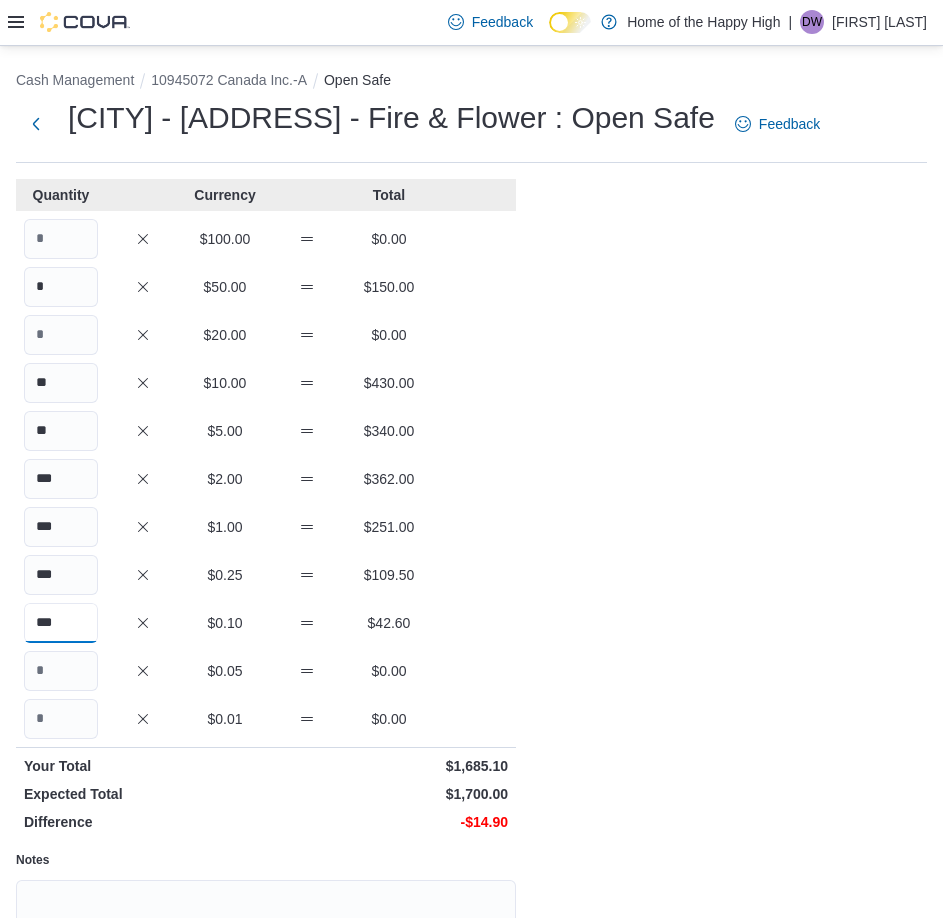 type on "***" 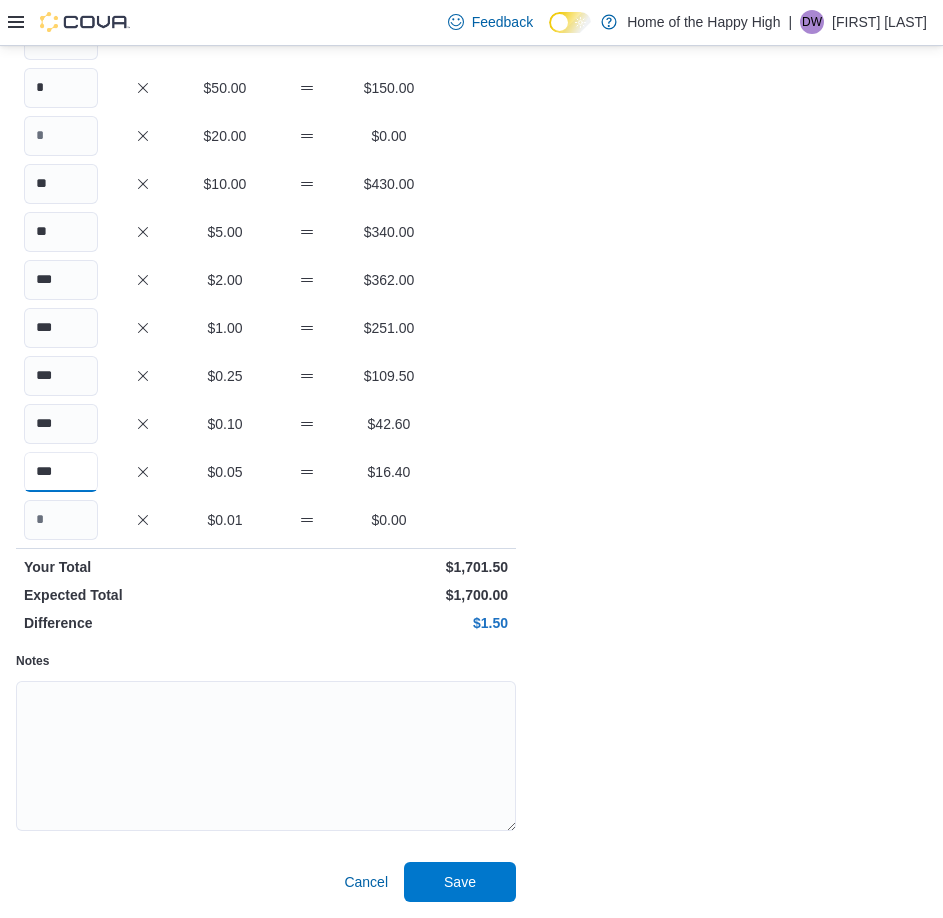 scroll, scrollTop: 239, scrollLeft: 0, axis: vertical 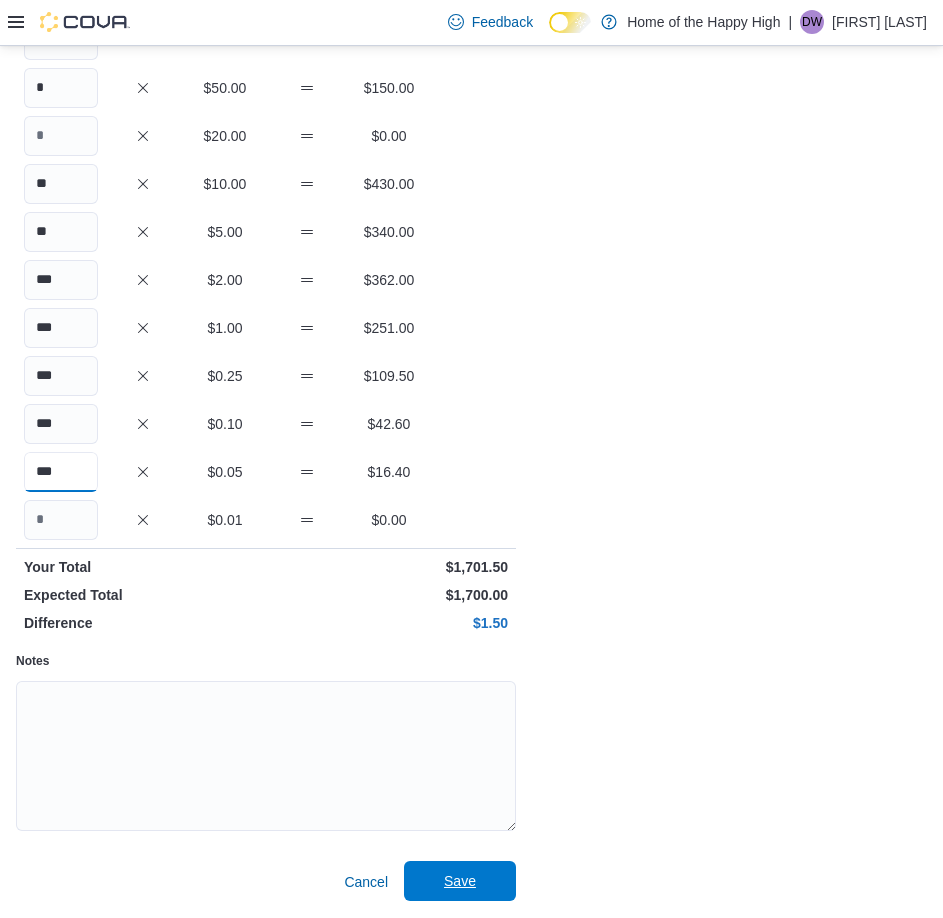 type on "***" 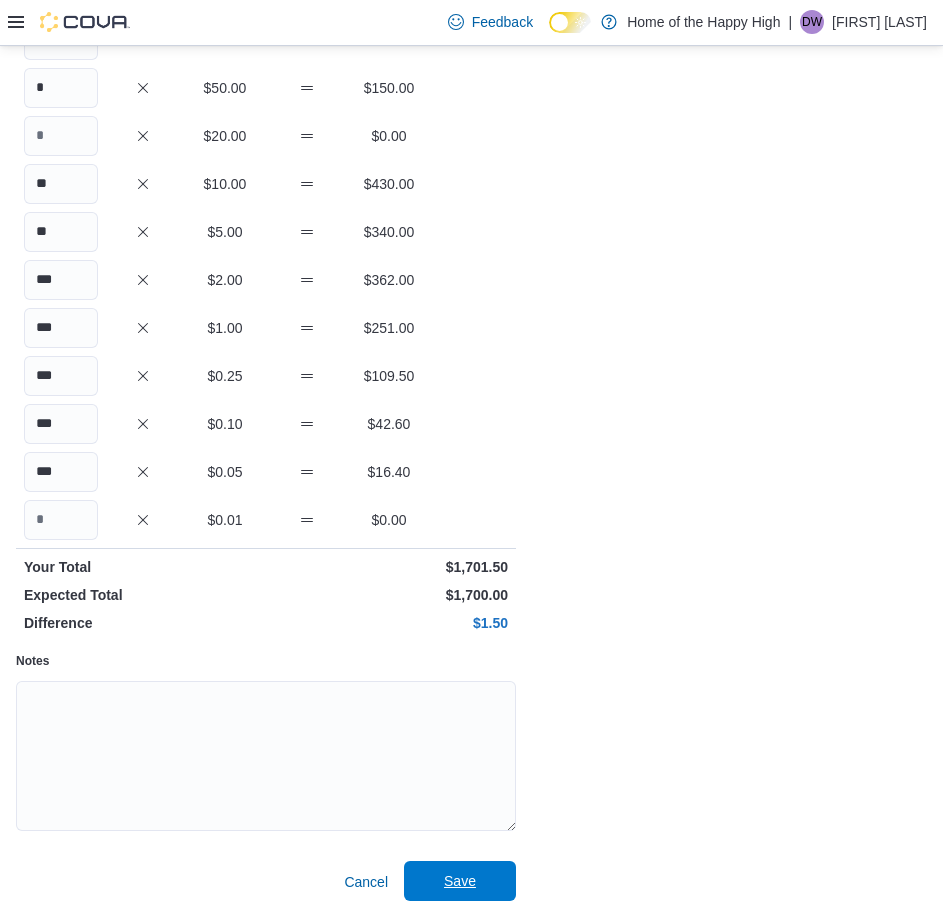 click on "Save" at bounding box center [460, 881] 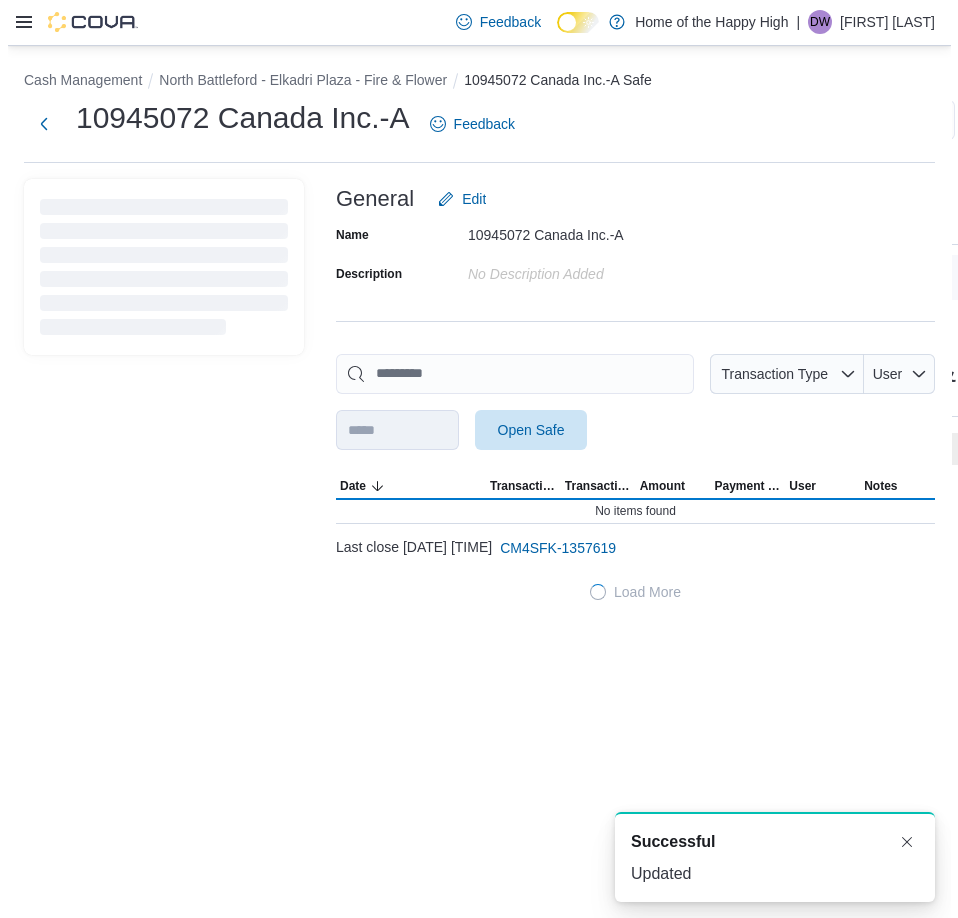 scroll, scrollTop: 0, scrollLeft: 0, axis: both 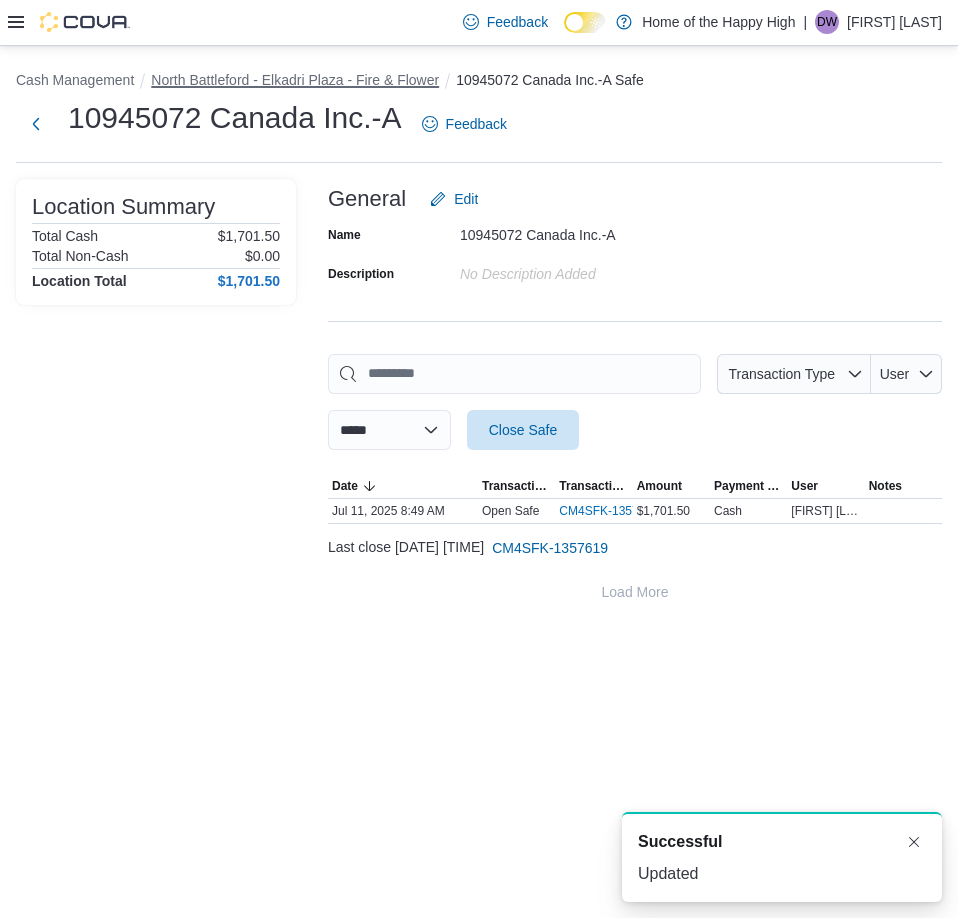 click on "North Battleford - Elkadri Plaza - Fire & Flower" at bounding box center (295, 80) 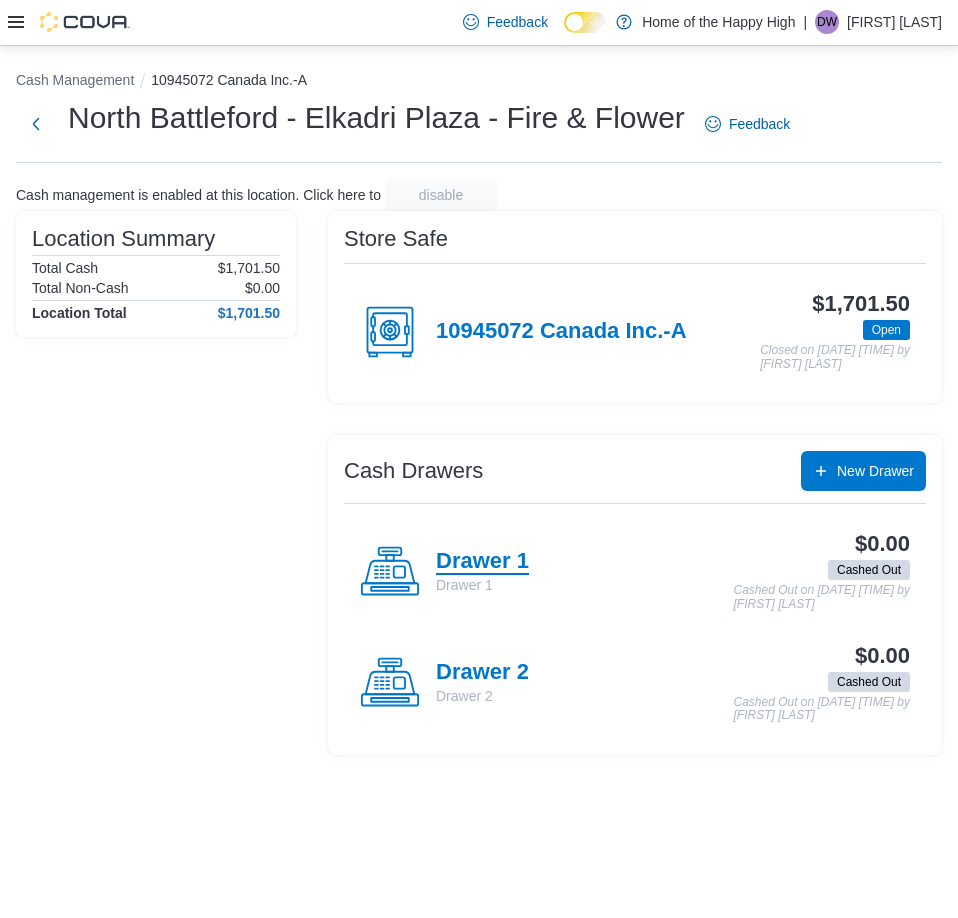 click on "Drawer 1" at bounding box center (482, 562) 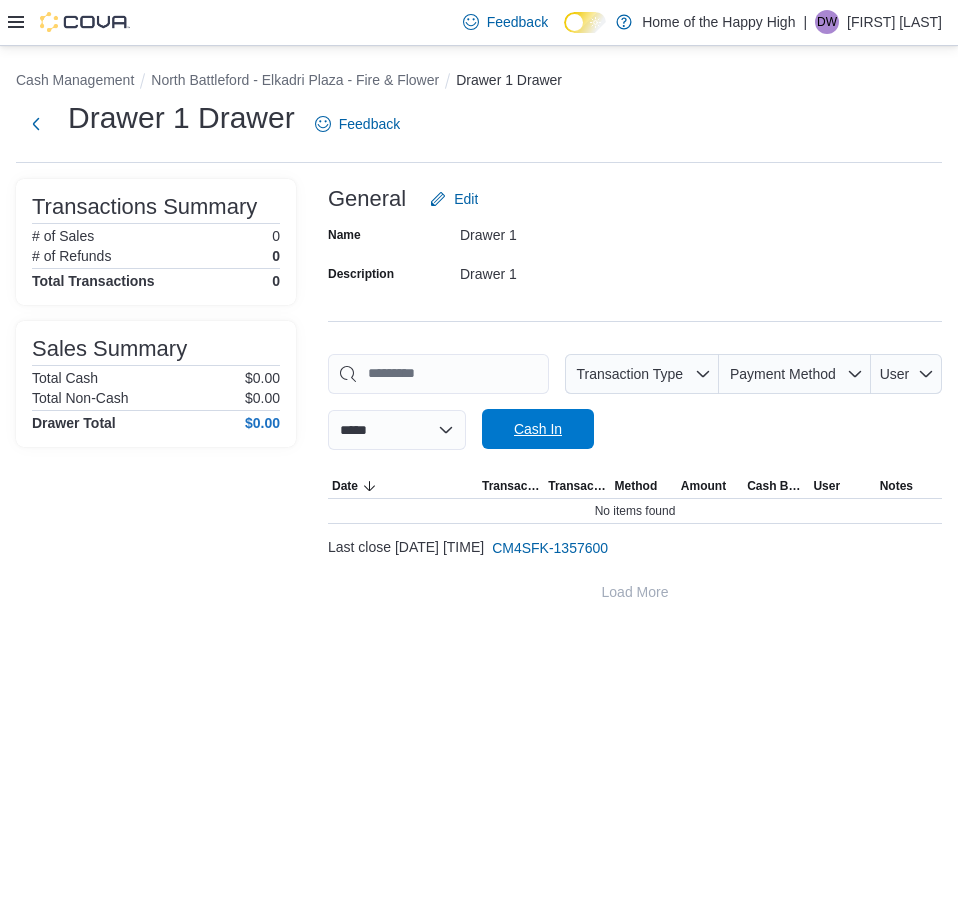 click on "Cash In" at bounding box center [538, 429] 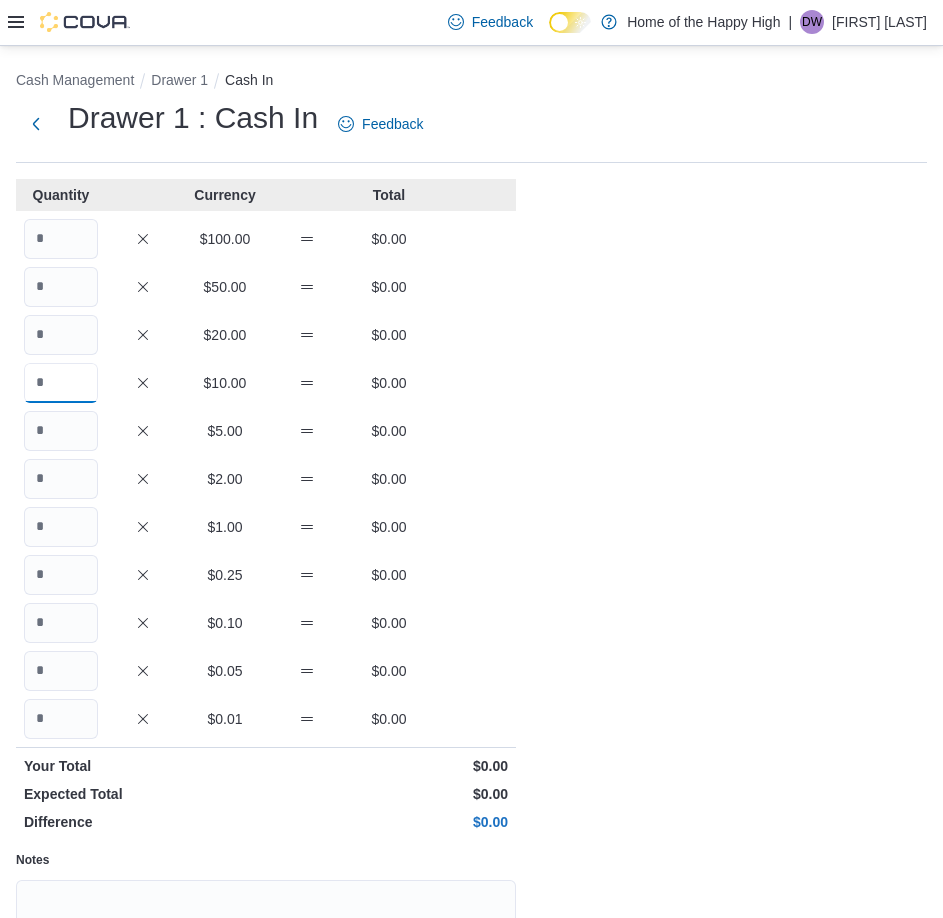 click at bounding box center [61, 383] 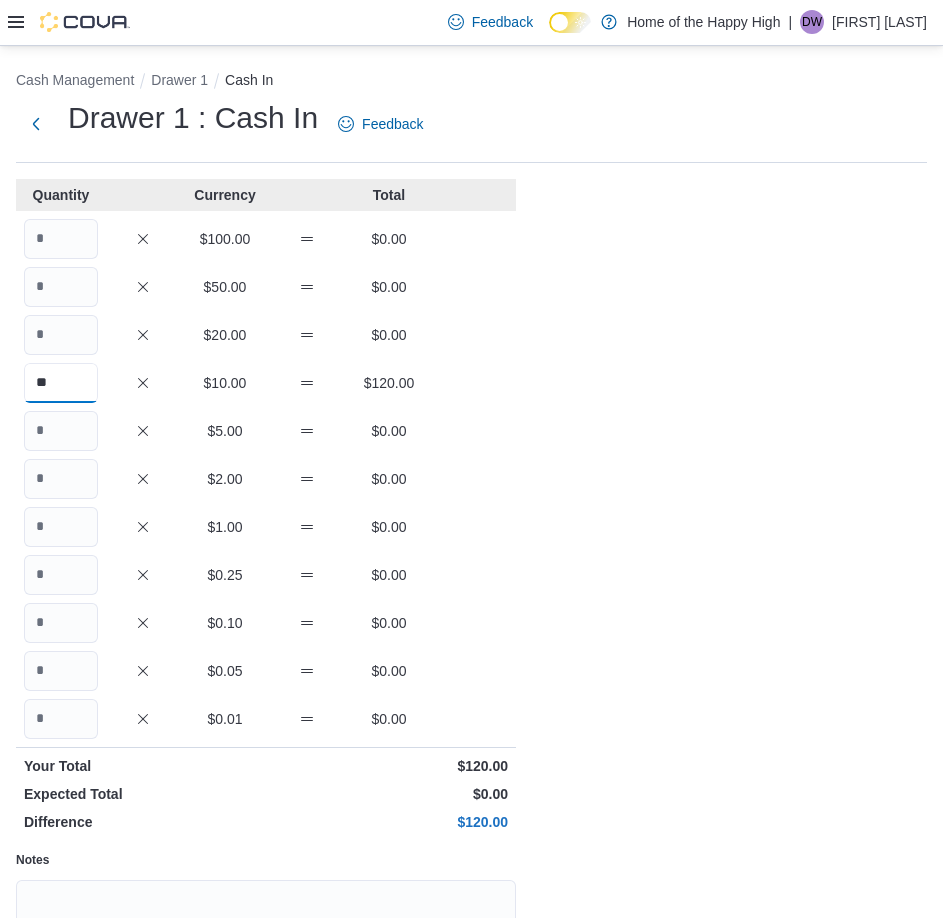 type on "**" 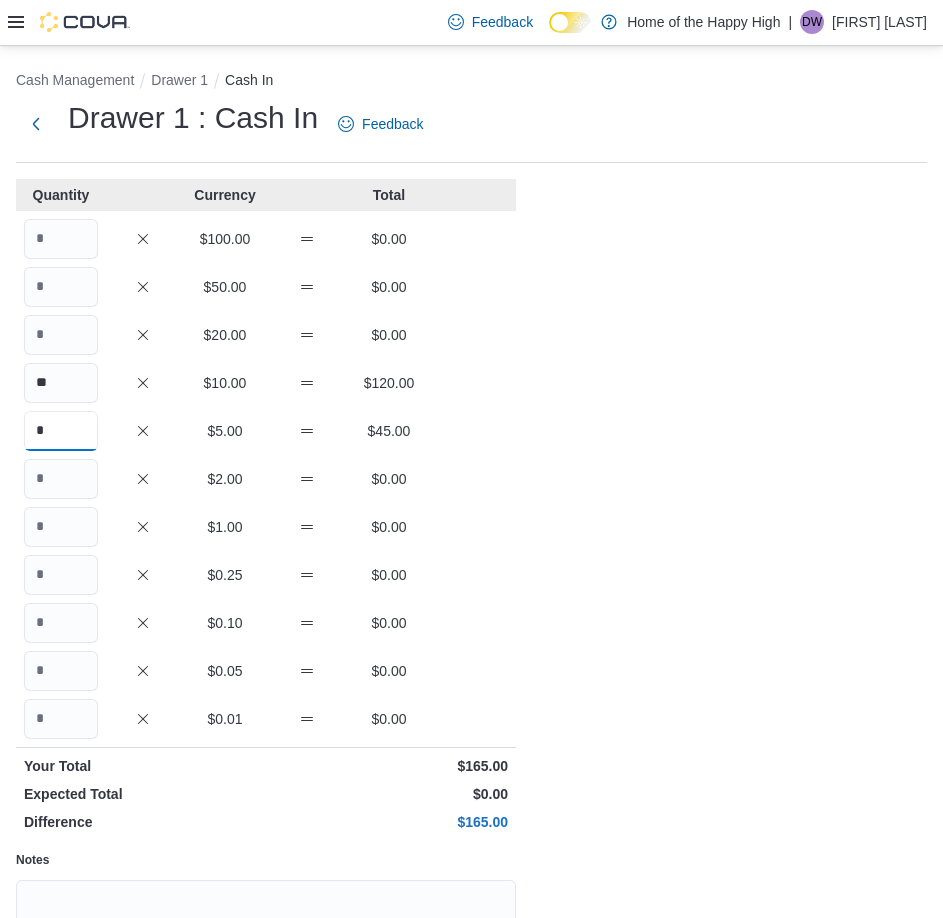 type on "*" 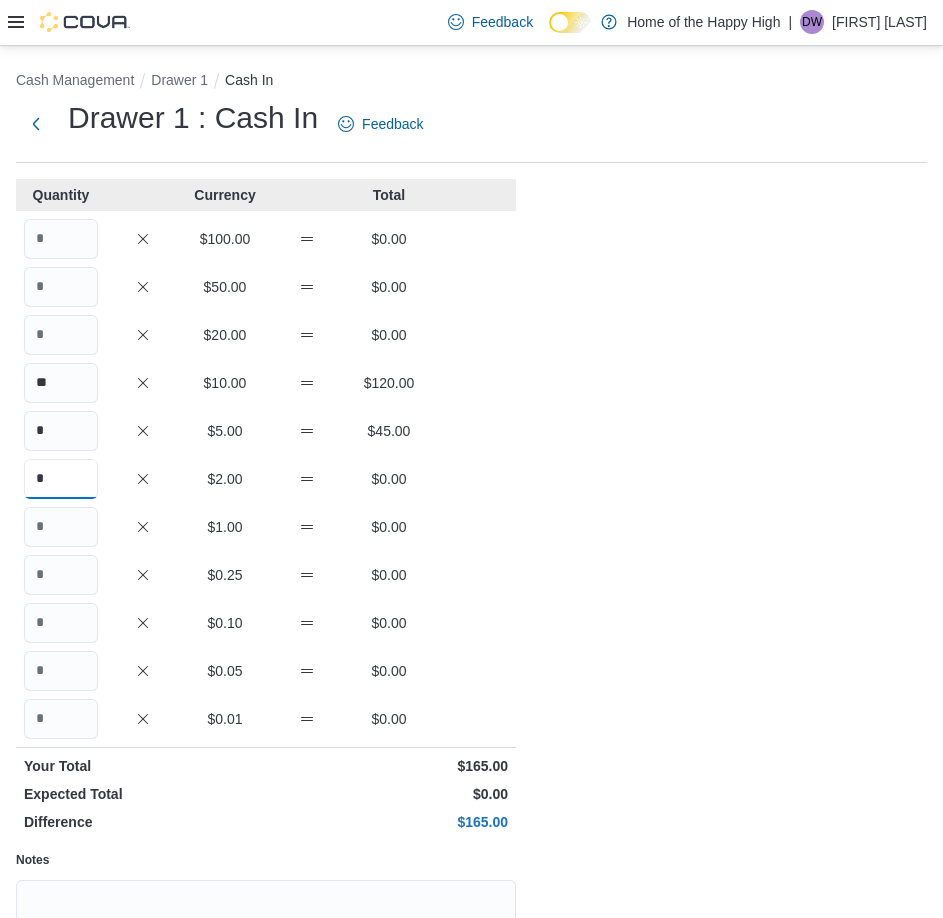 type on "*" 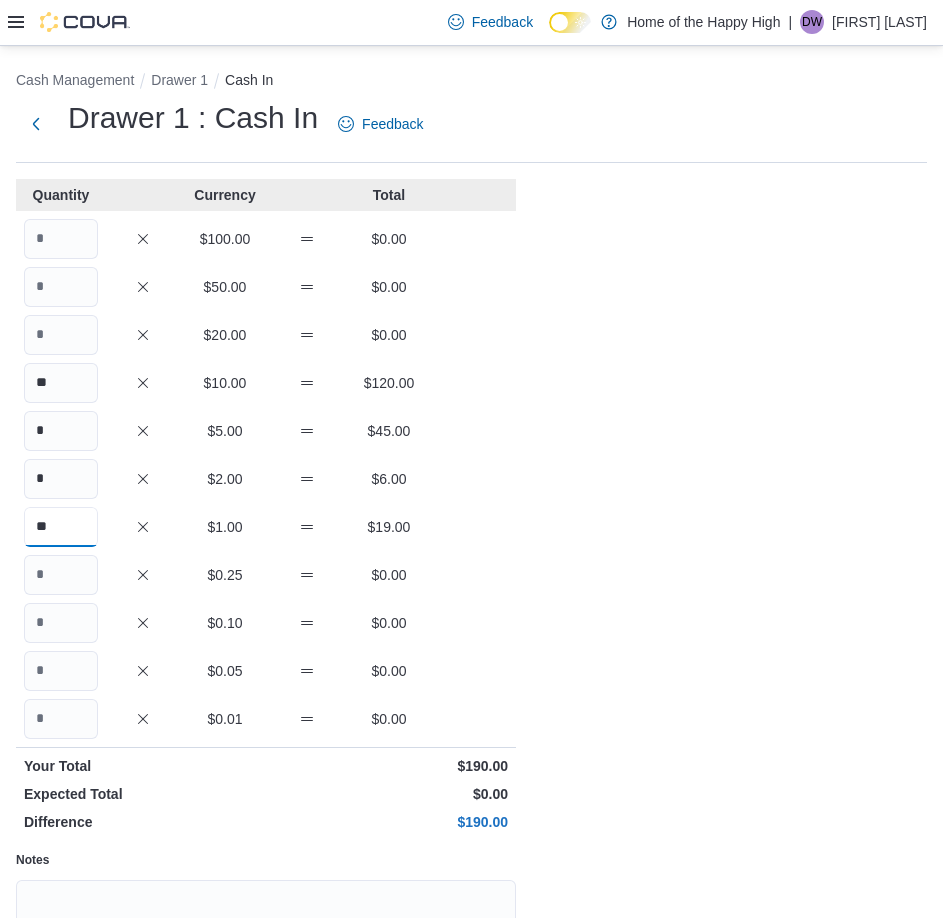type on "**" 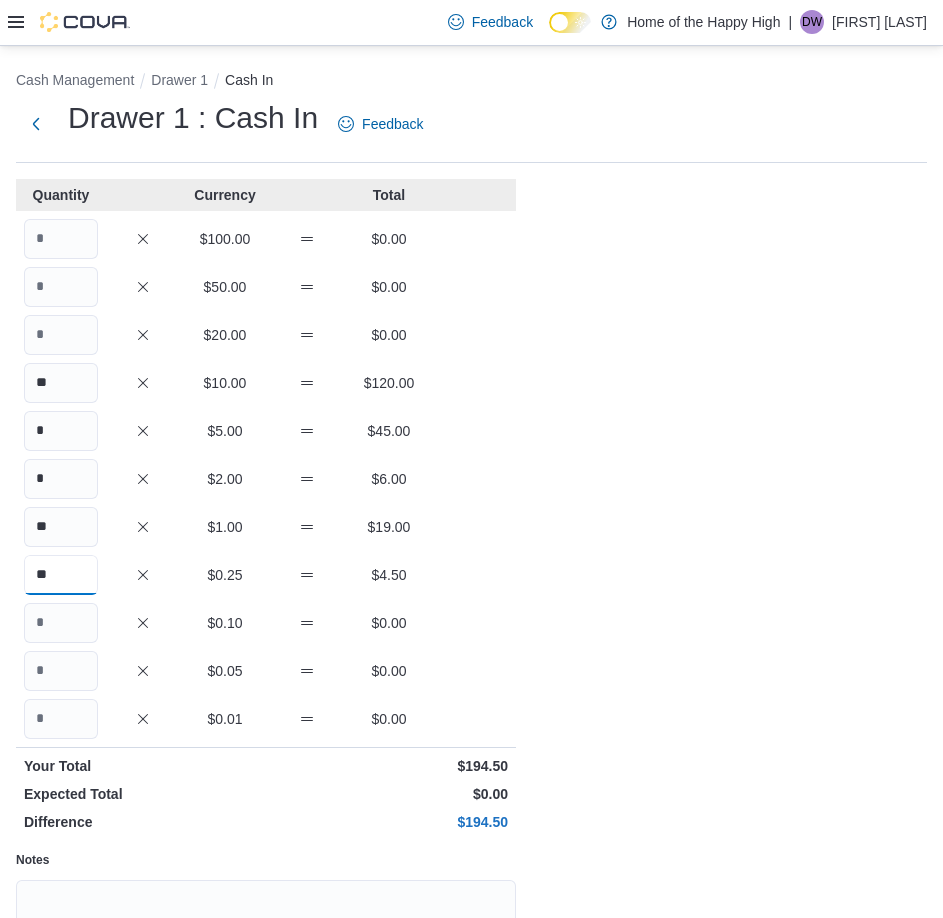 type on "**" 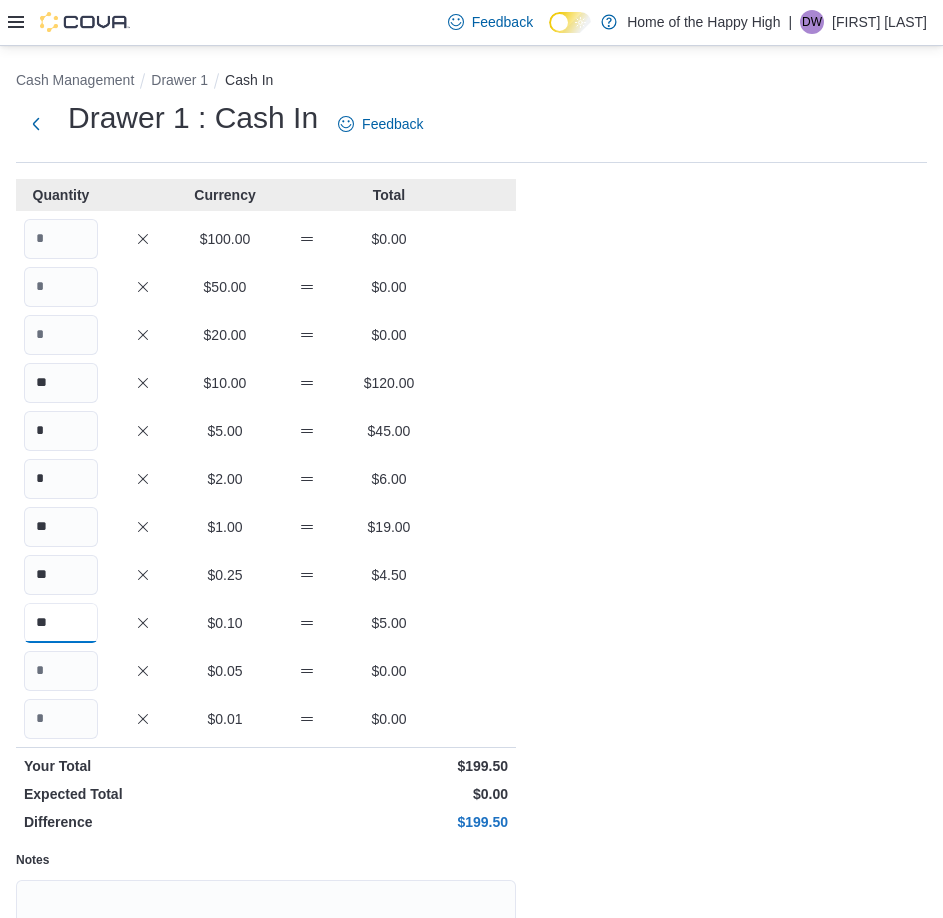type on "**" 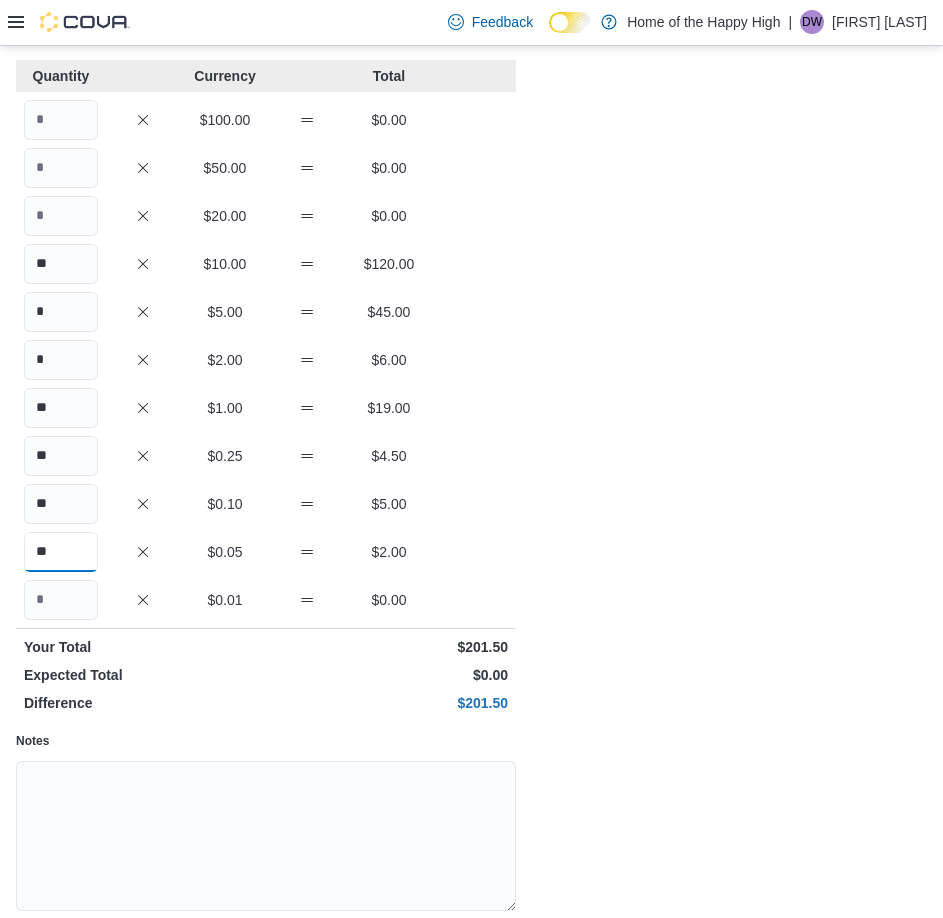 scroll, scrollTop: 199, scrollLeft: 0, axis: vertical 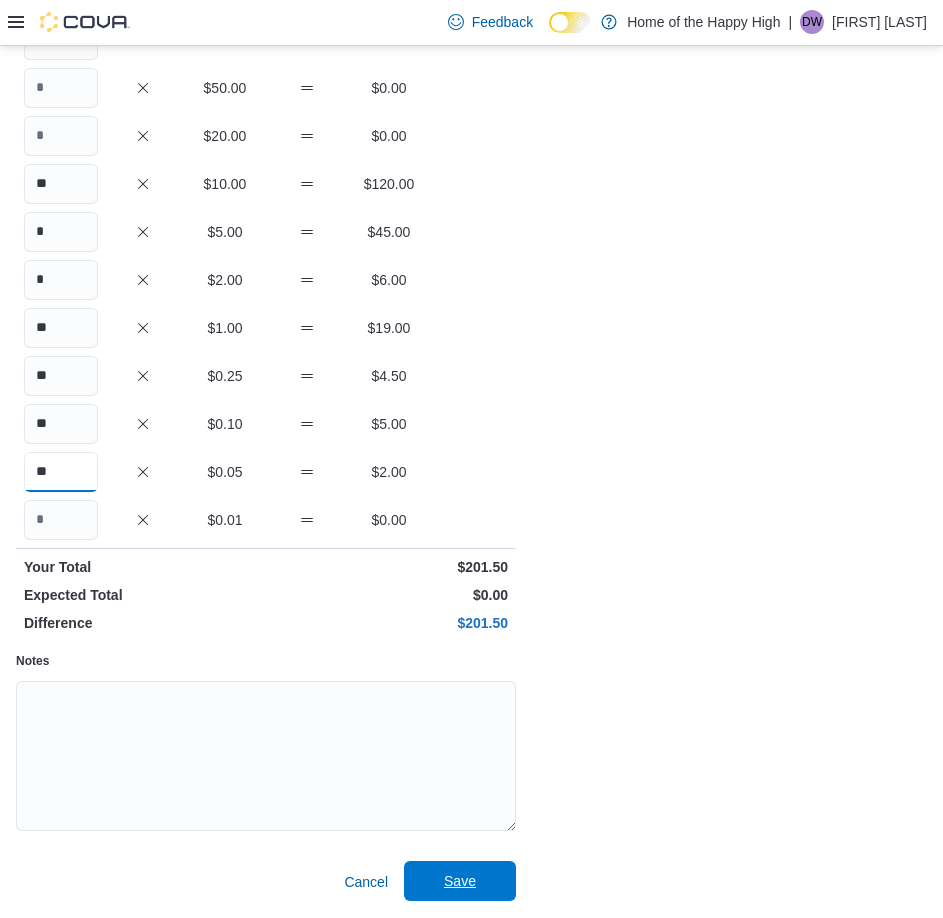 type on "**" 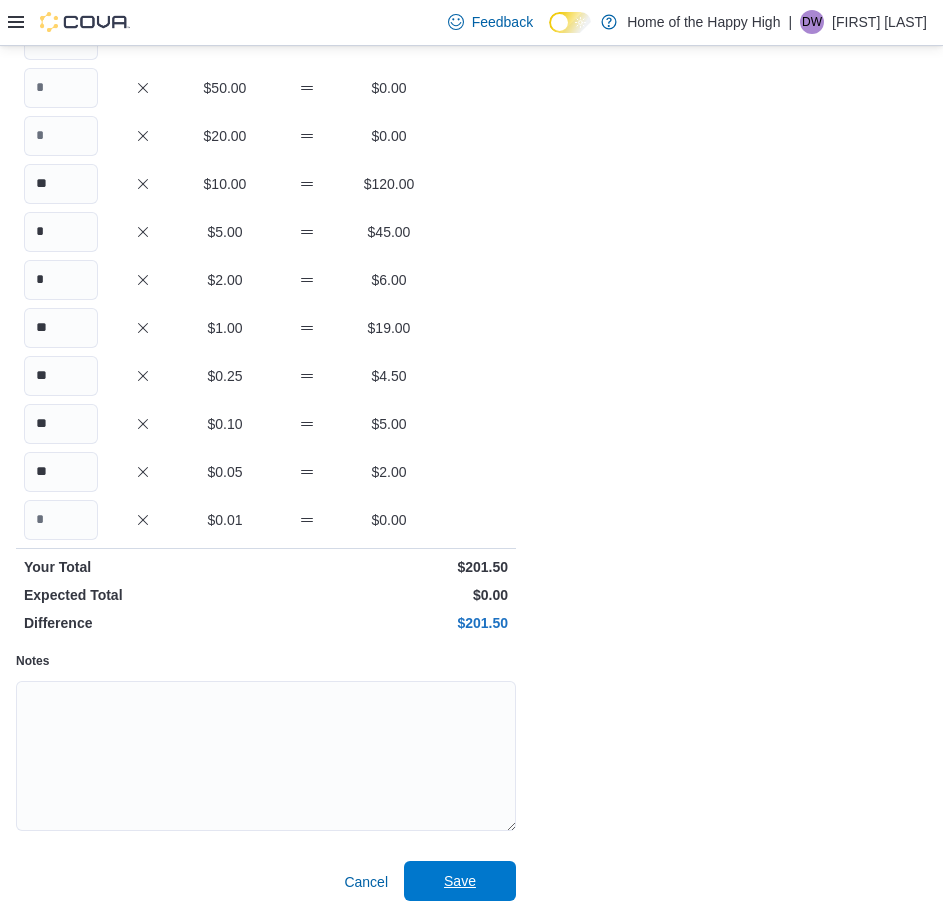 click on "Save" at bounding box center (460, 881) 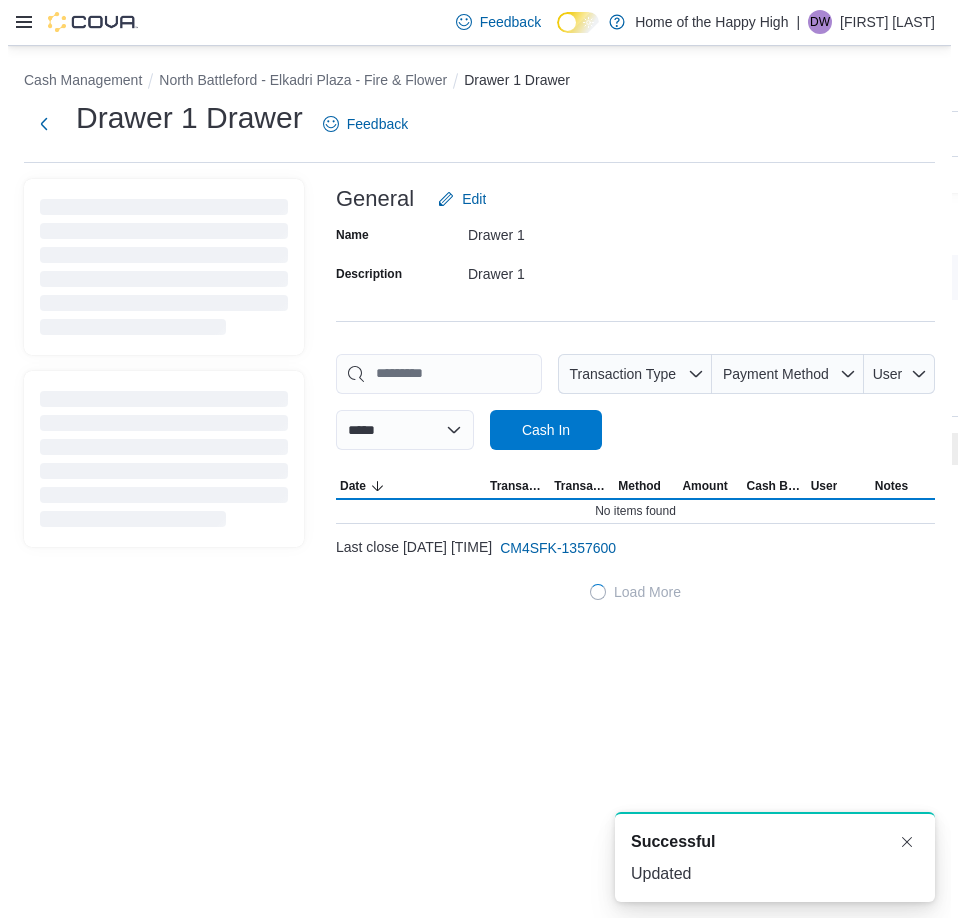 scroll, scrollTop: 0, scrollLeft: 0, axis: both 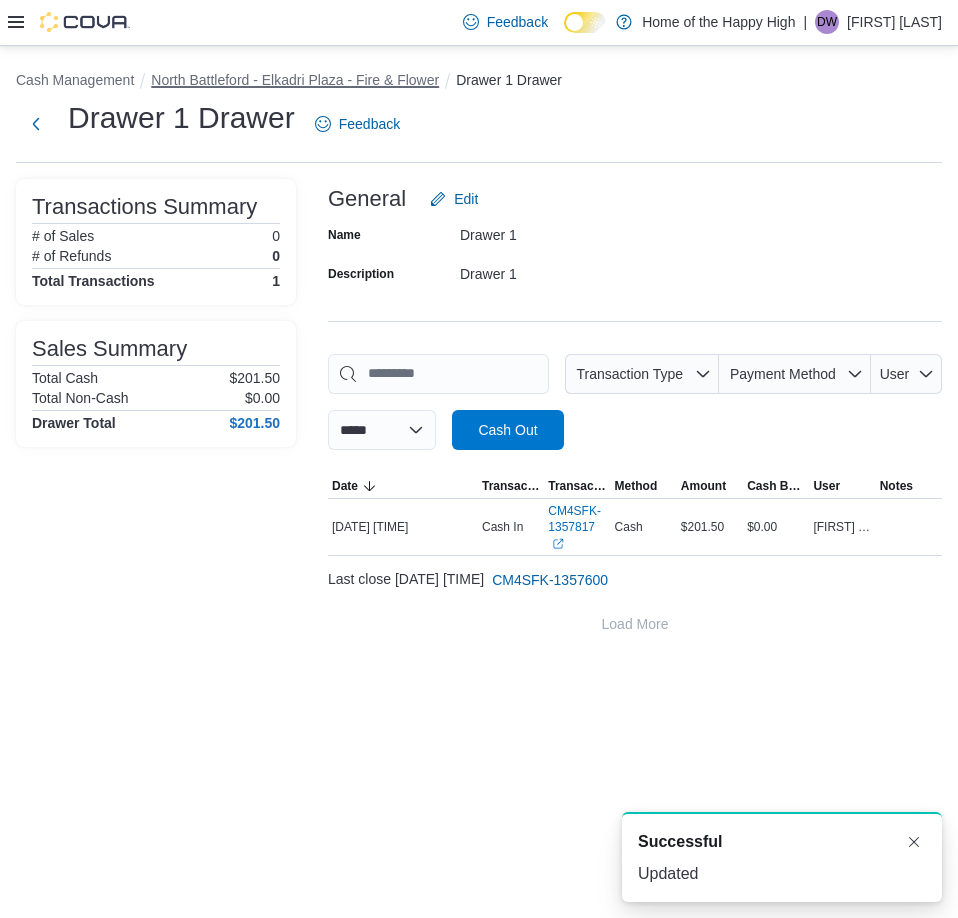 click on "North Battleford - Elkadri Plaza - Fire & Flower" at bounding box center [295, 80] 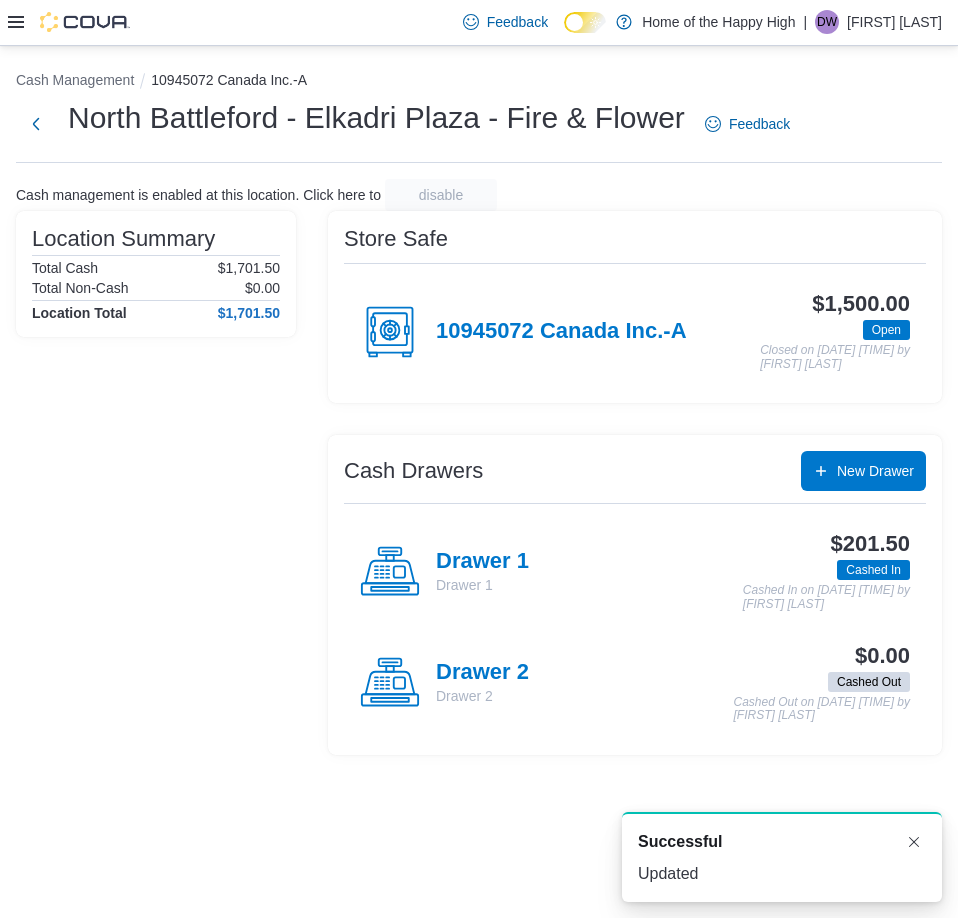 drag, startPoint x: 485, startPoint y: 648, endPoint x: 488, endPoint y: 658, distance: 10.440307 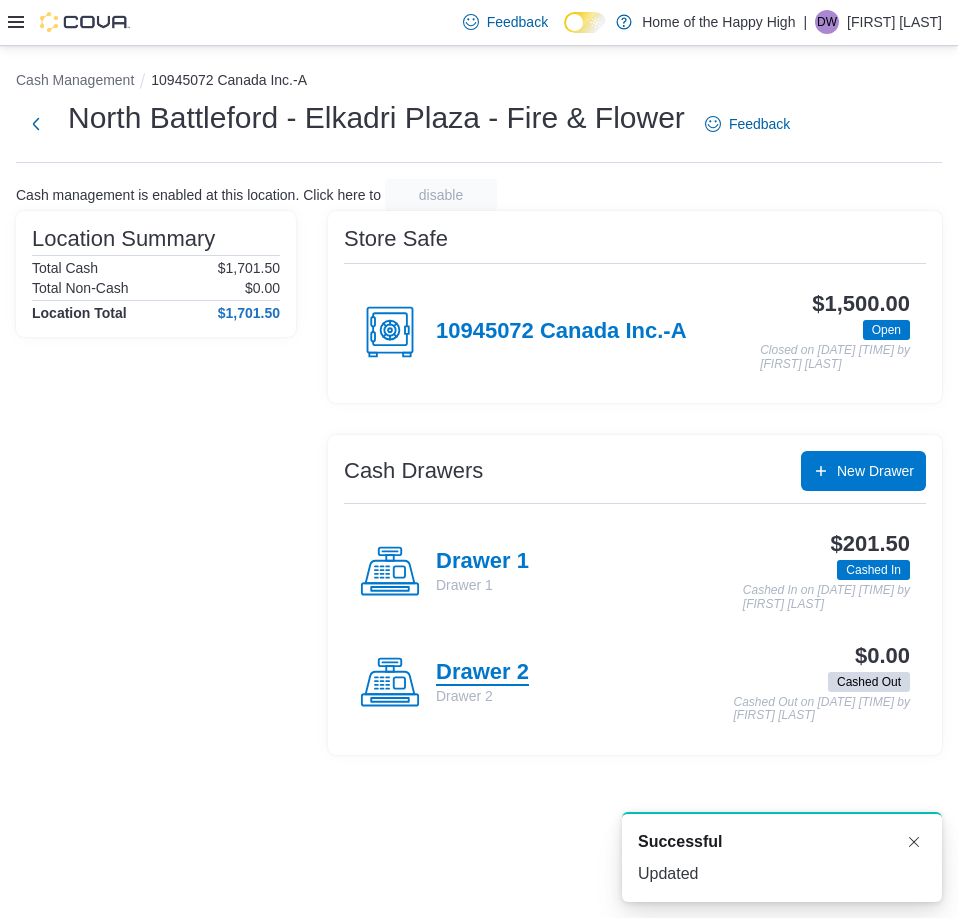 click on "Drawer 2" at bounding box center (482, 673) 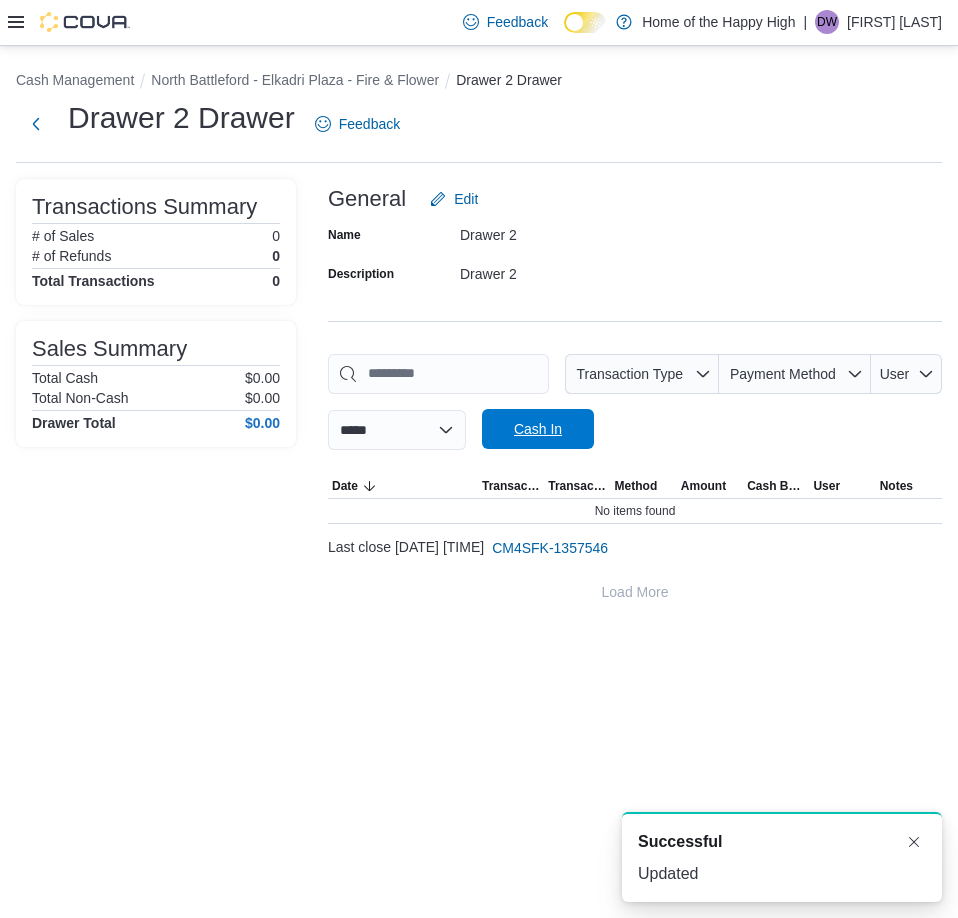 click on "Cash In" at bounding box center [538, 429] 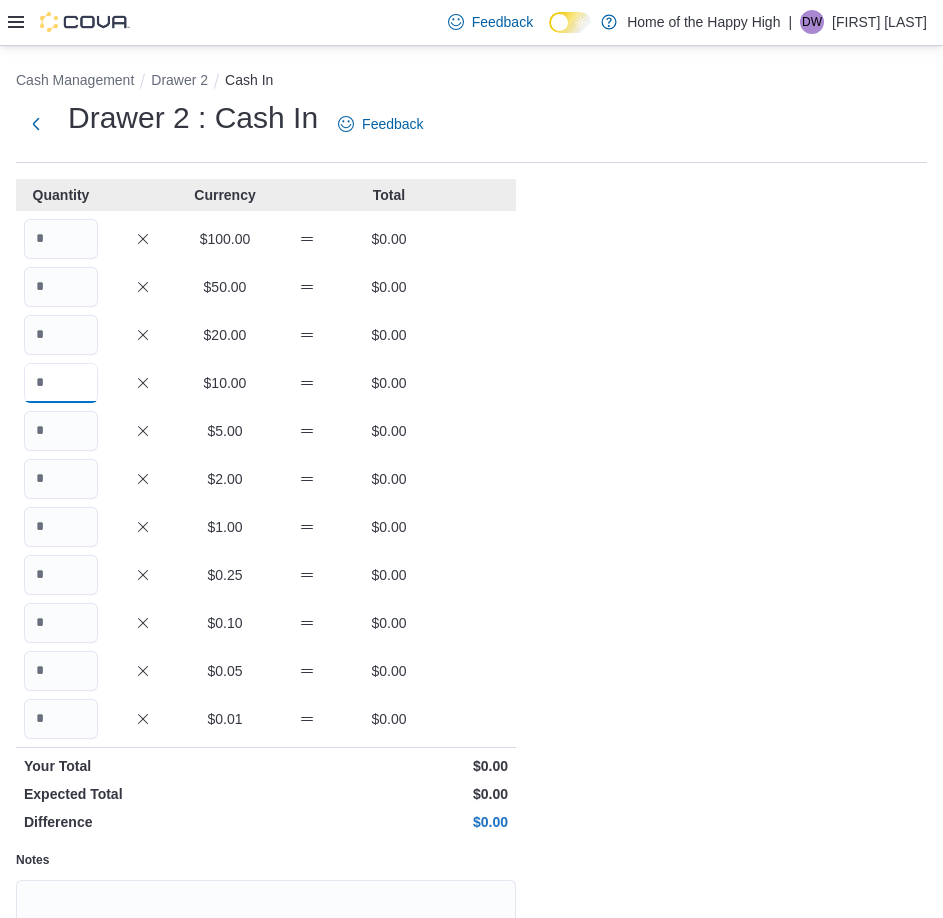 click at bounding box center (61, 383) 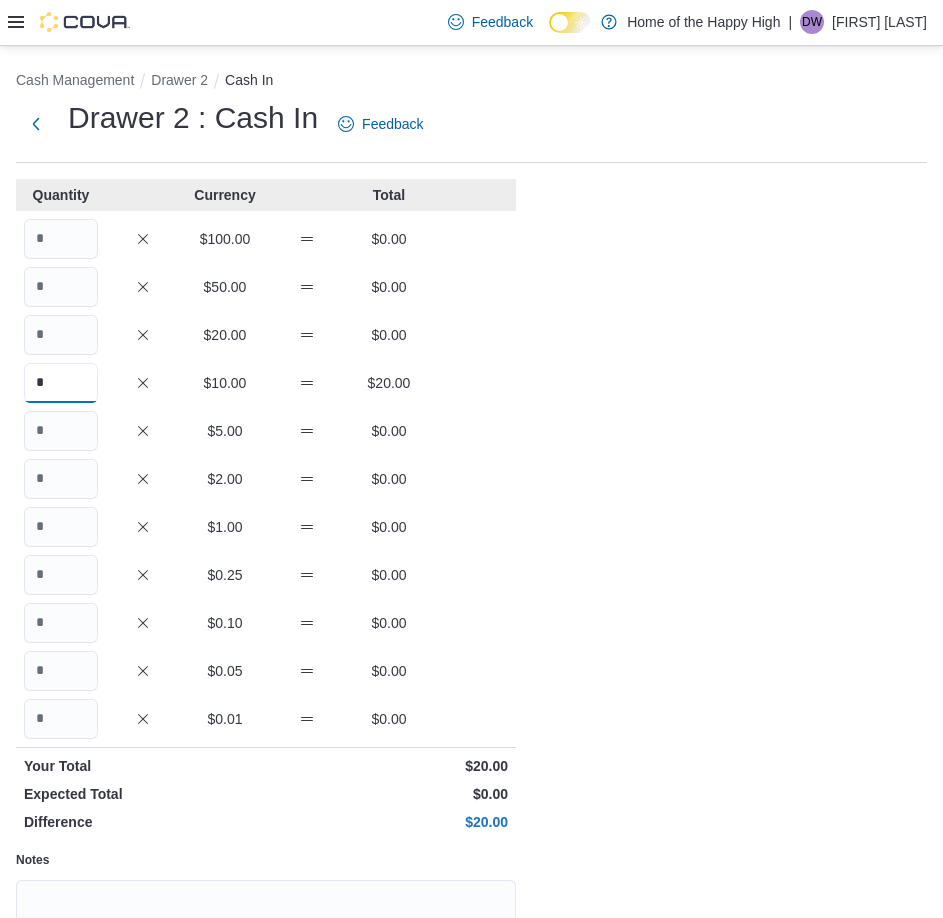 type on "*" 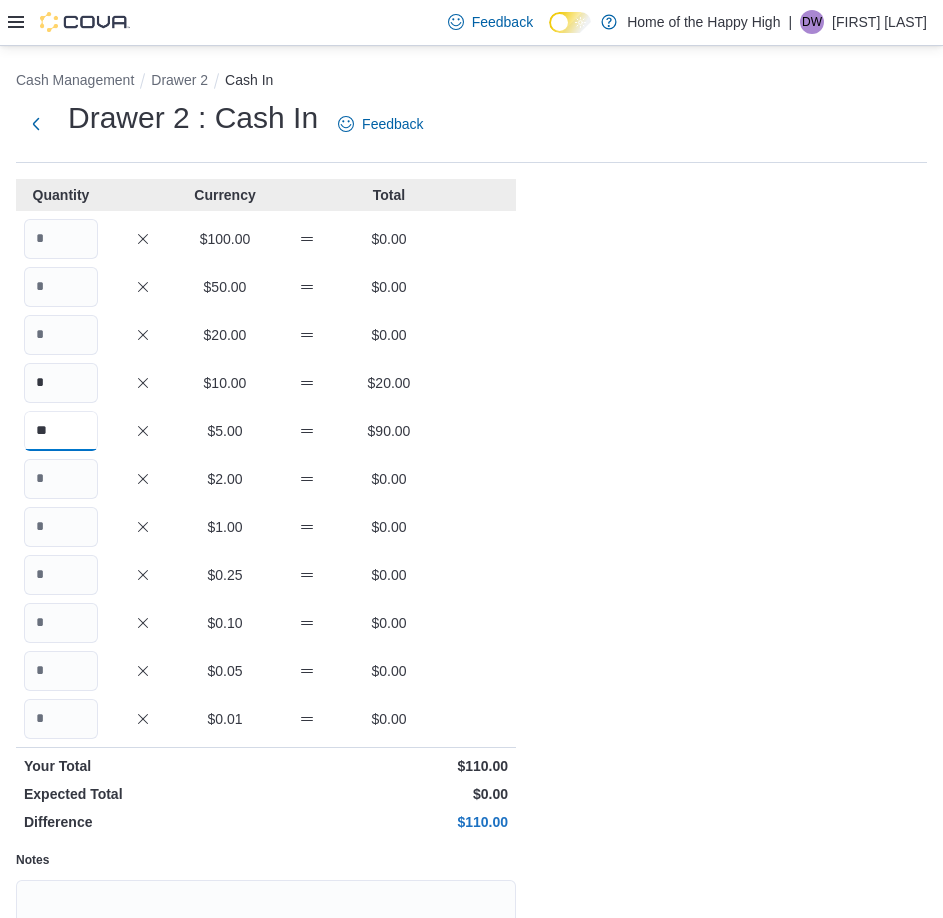 type on "**" 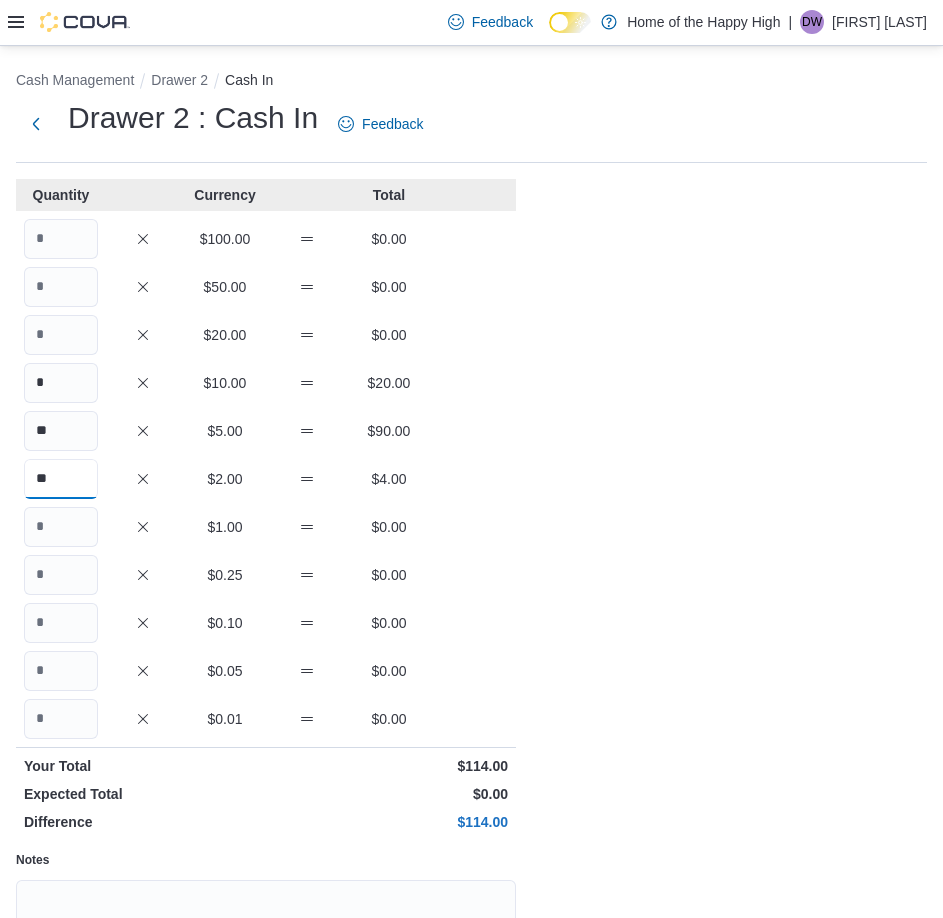 type on "**" 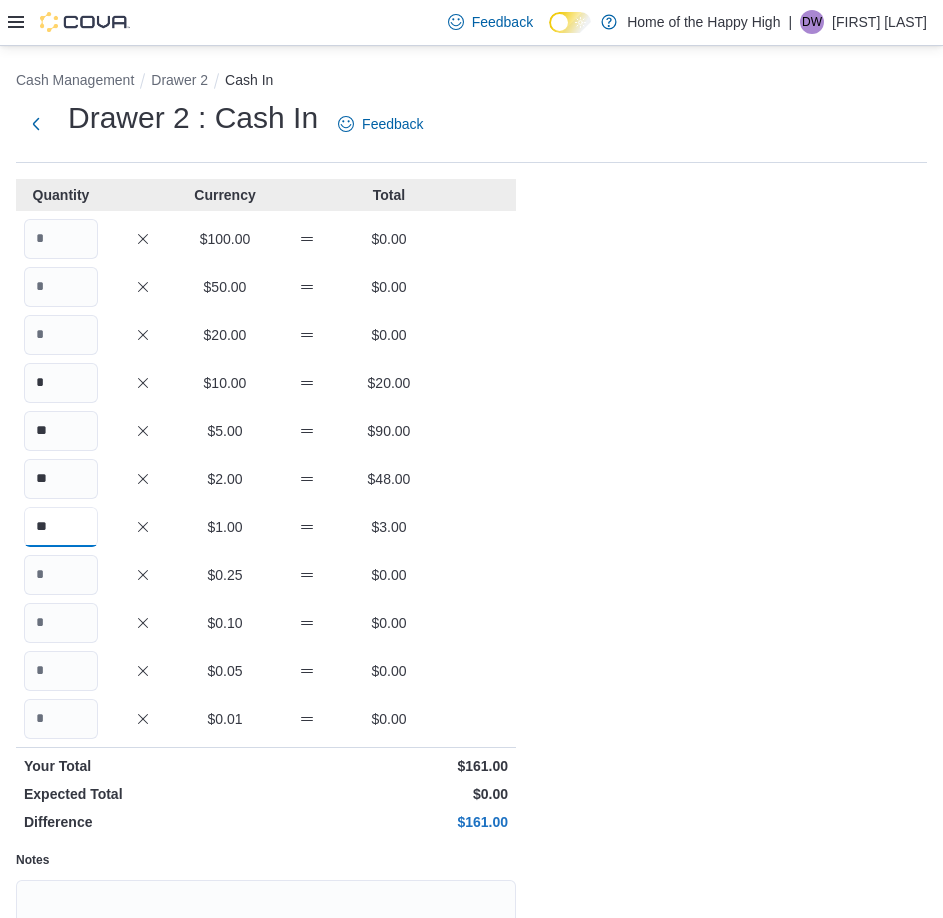 type on "**" 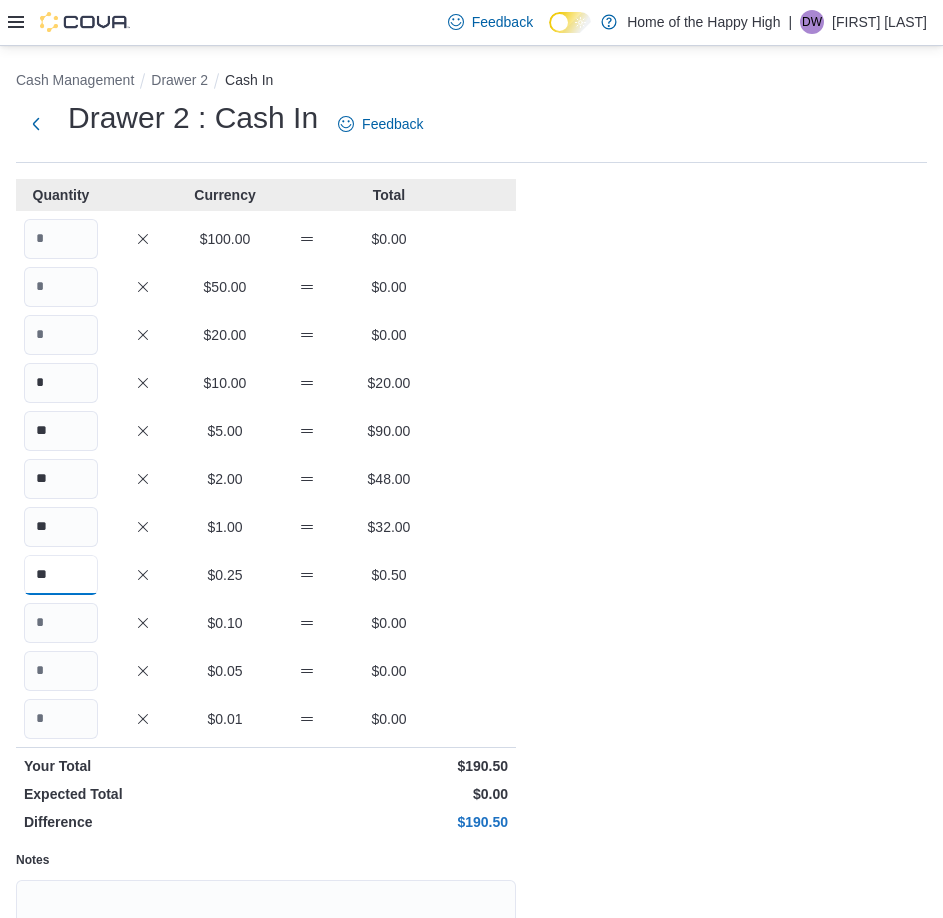 type on "**" 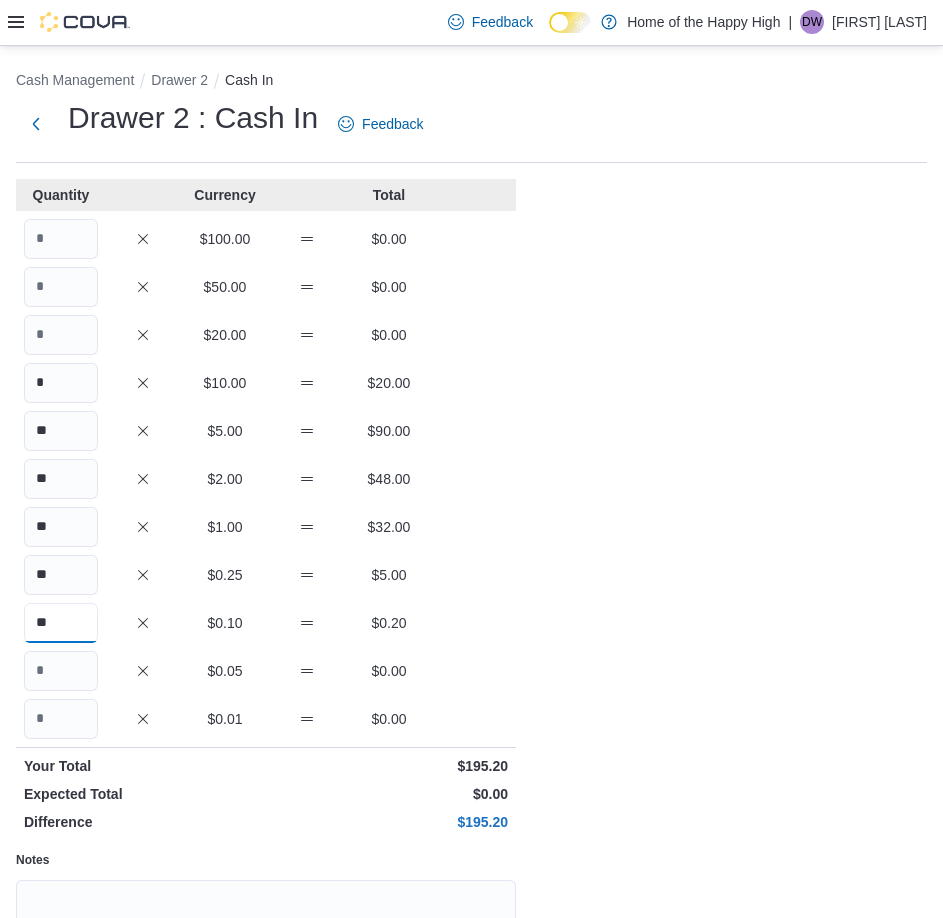 type on "**" 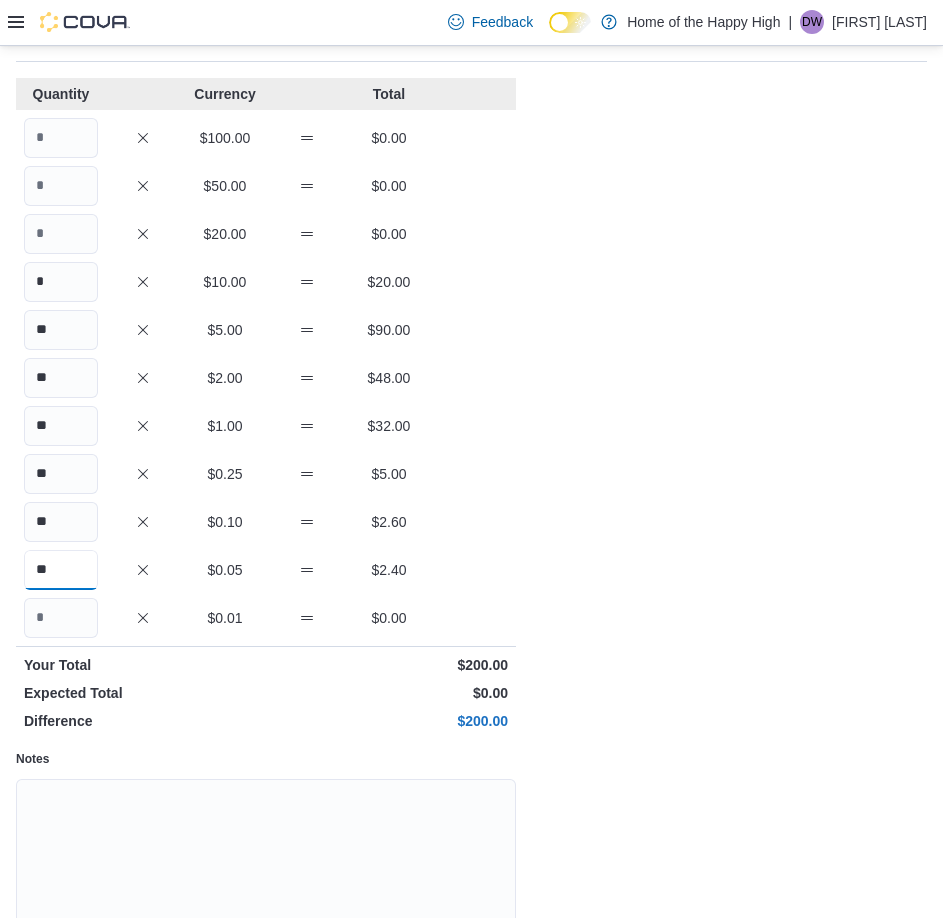 scroll, scrollTop: 199, scrollLeft: 0, axis: vertical 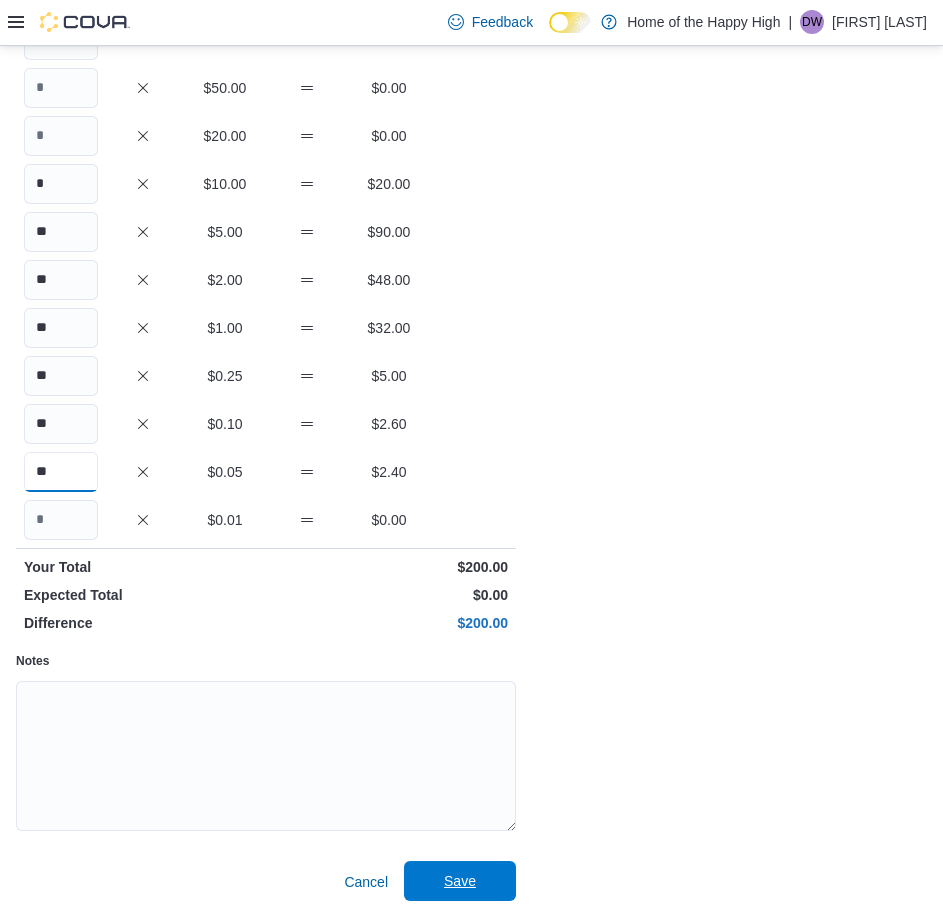 type on "**" 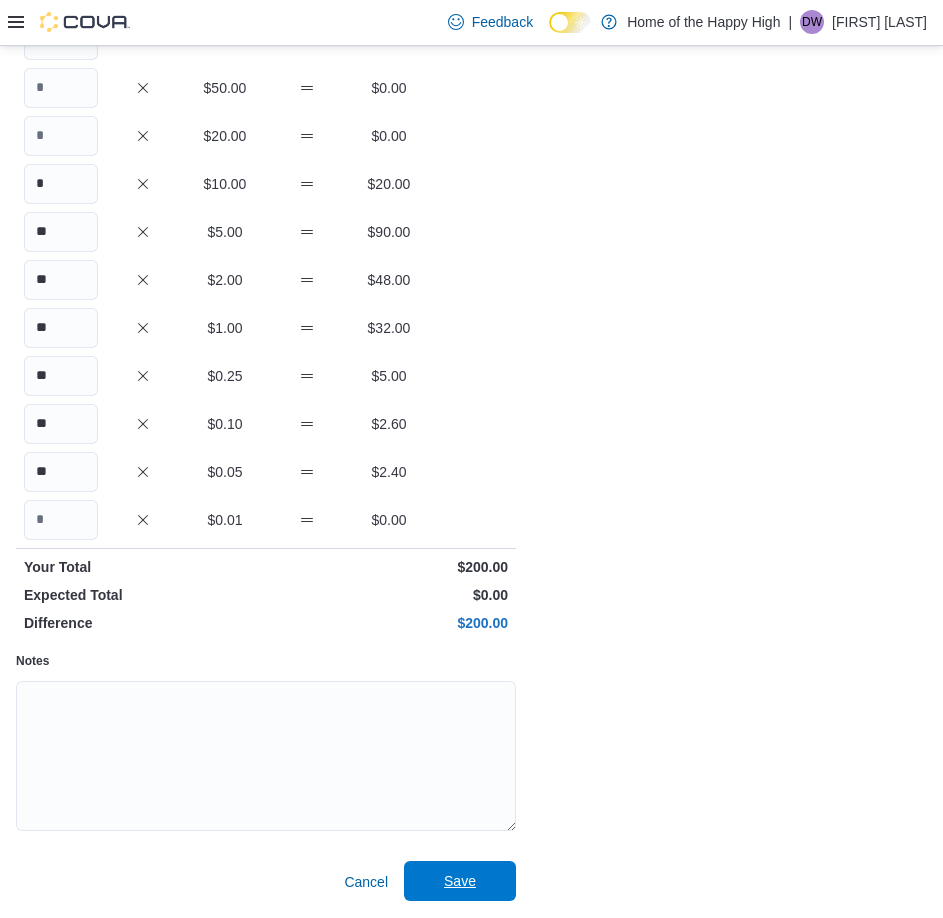 click on "Save" at bounding box center (460, 881) 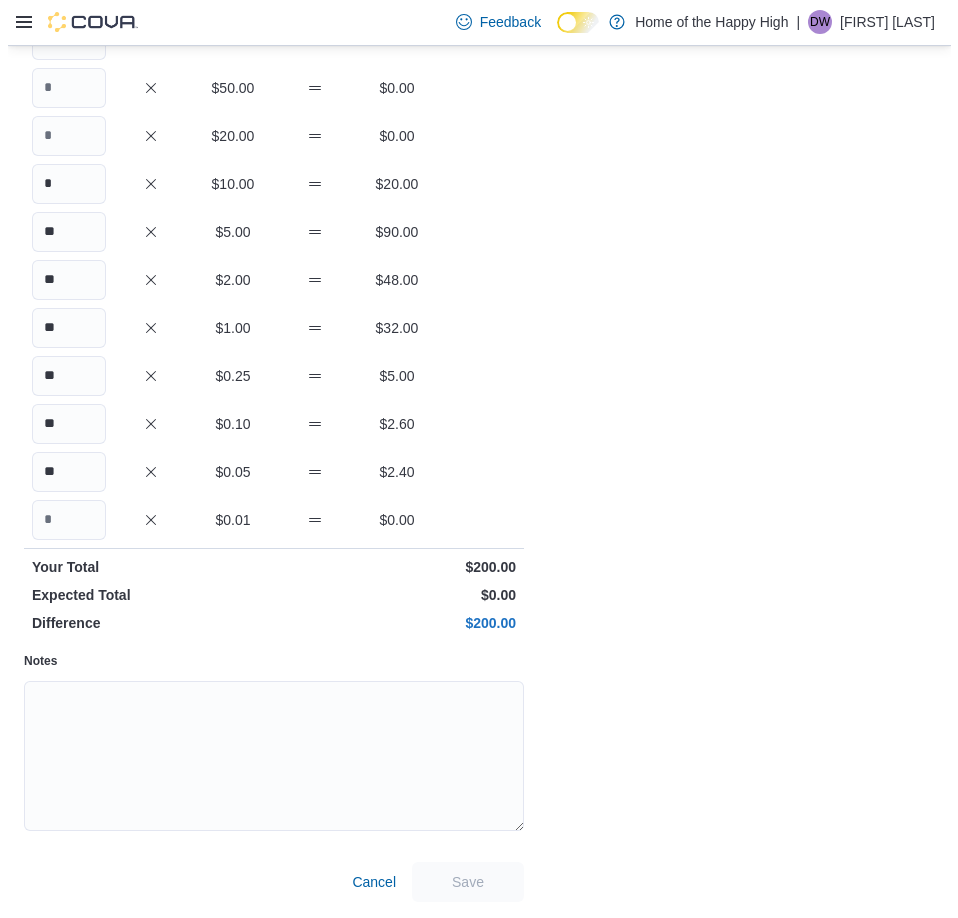 scroll, scrollTop: 0, scrollLeft: 0, axis: both 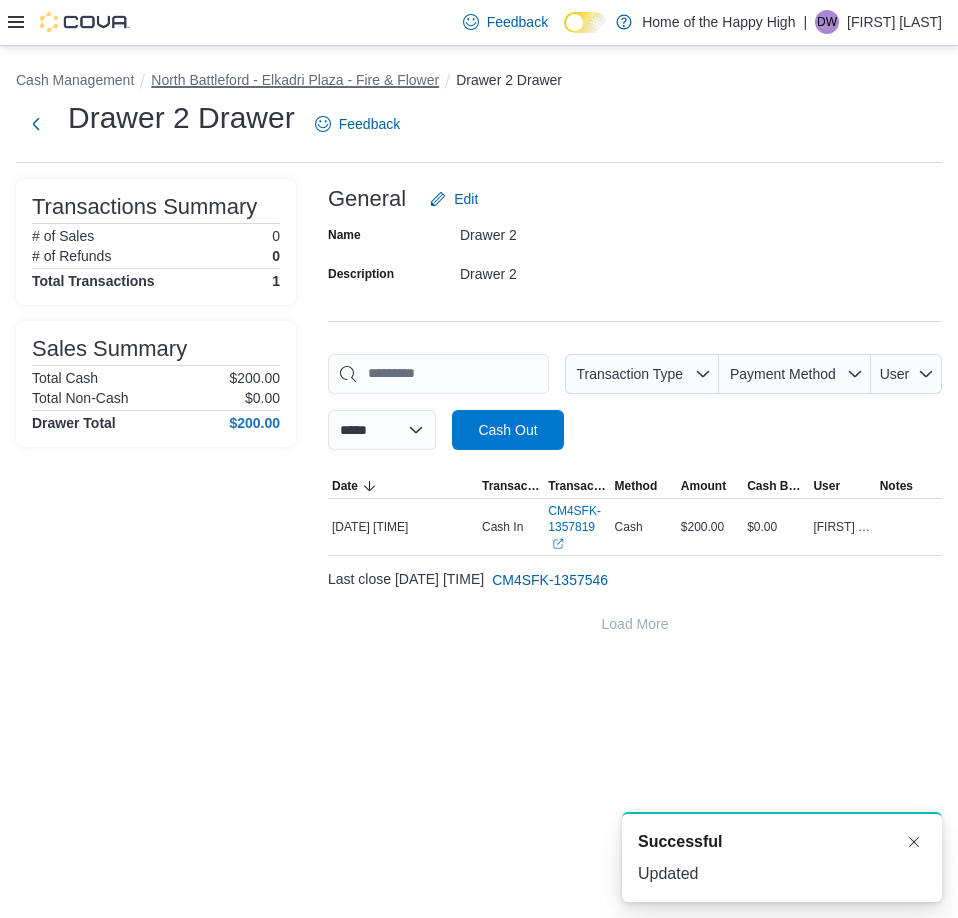click on "North Battleford - Elkadri Plaza - Fire & Flower" at bounding box center [295, 80] 